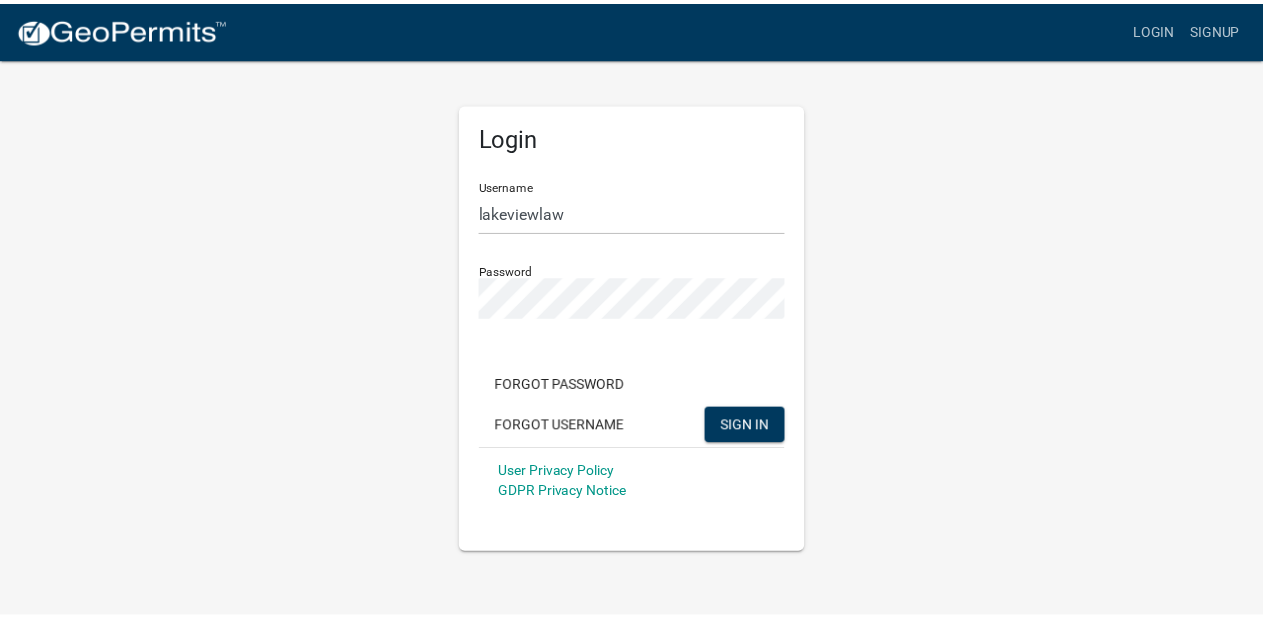 scroll, scrollTop: 0, scrollLeft: 0, axis: both 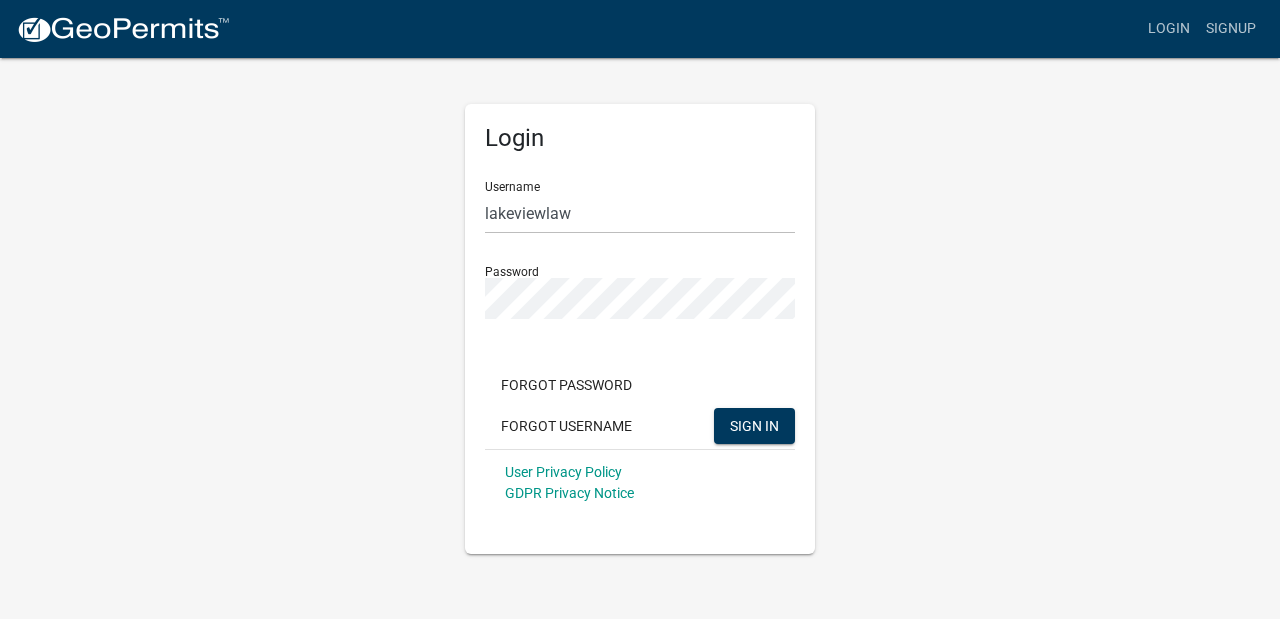 click on "Login Username lakeviewlaw Password  Forgot Password   Forgot Username  SIGN IN User Privacy Policy GDPR Privacy Notice" 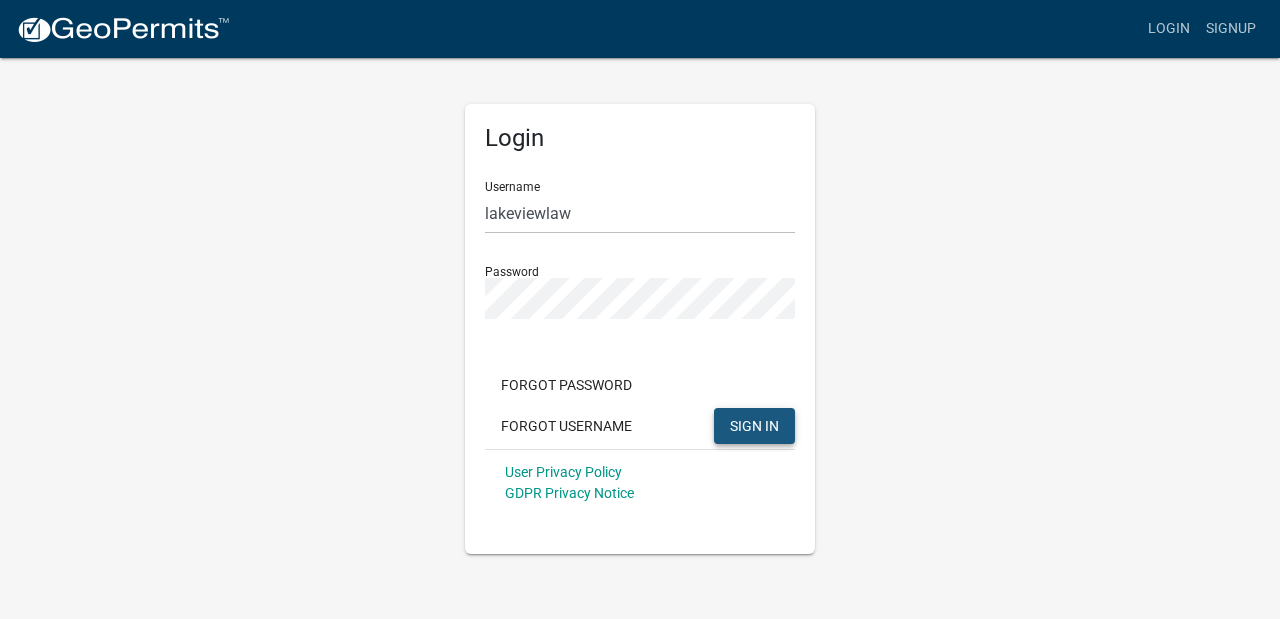 click on "SIGN IN" 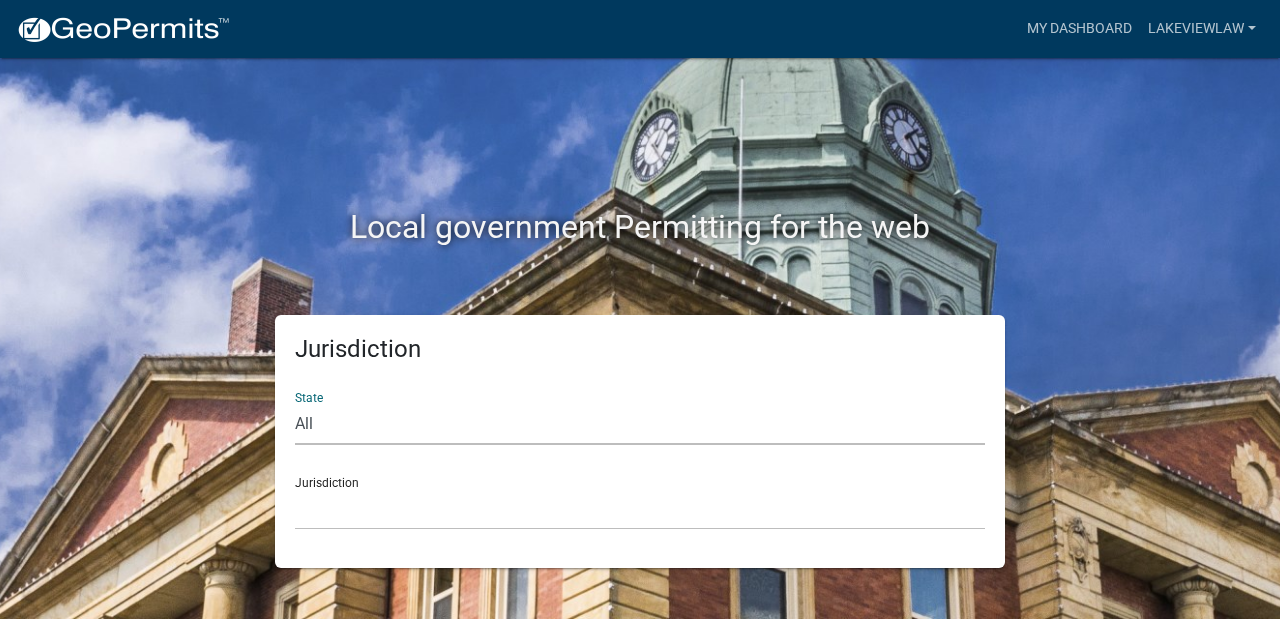 select on "[US_STATE]" 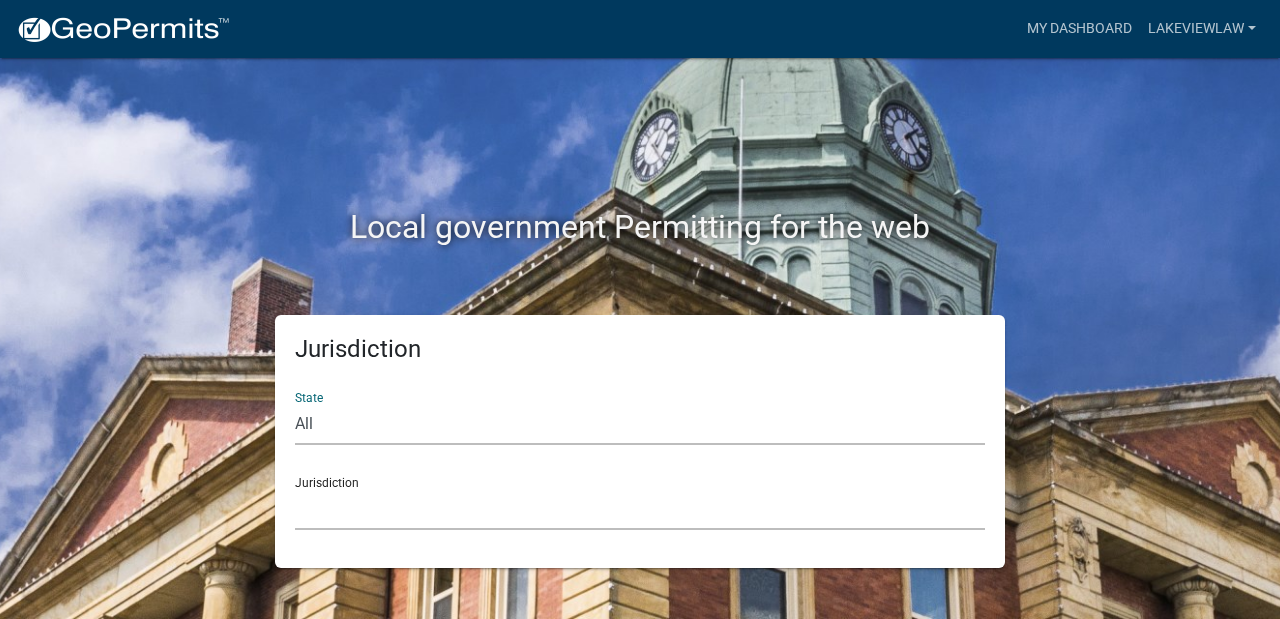click on "[GEOGRAPHIC_DATA], [US_STATE] [GEOGRAPHIC_DATA], [US_STATE] [GEOGRAPHIC_DATA], [US_STATE] City of [GEOGRAPHIC_DATA], [US_STATE] City of [GEOGRAPHIC_DATA], [US_STATE] City of [GEOGRAPHIC_DATA], [US_STATE] [GEOGRAPHIC_DATA], [US_STATE] [GEOGRAPHIC_DATA], [US_STATE] [GEOGRAPHIC_DATA], [US_STATE] [GEOGRAPHIC_DATA], [US_STATE] [GEOGRAPHIC_DATA], [US_STATE] [GEOGRAPHIC_DATA], [US_STATE] [GEOGRAPHIC_DATA], [US_STATE] [GEOGRAPHIC_DATA], [US_STATE] [GEOGRAPHIC_DATA], [US_STATE] [GEOGRAPHIC_DATA], [US_STATE] [GEOGRAPHIC_DATA], [US_STATE]" 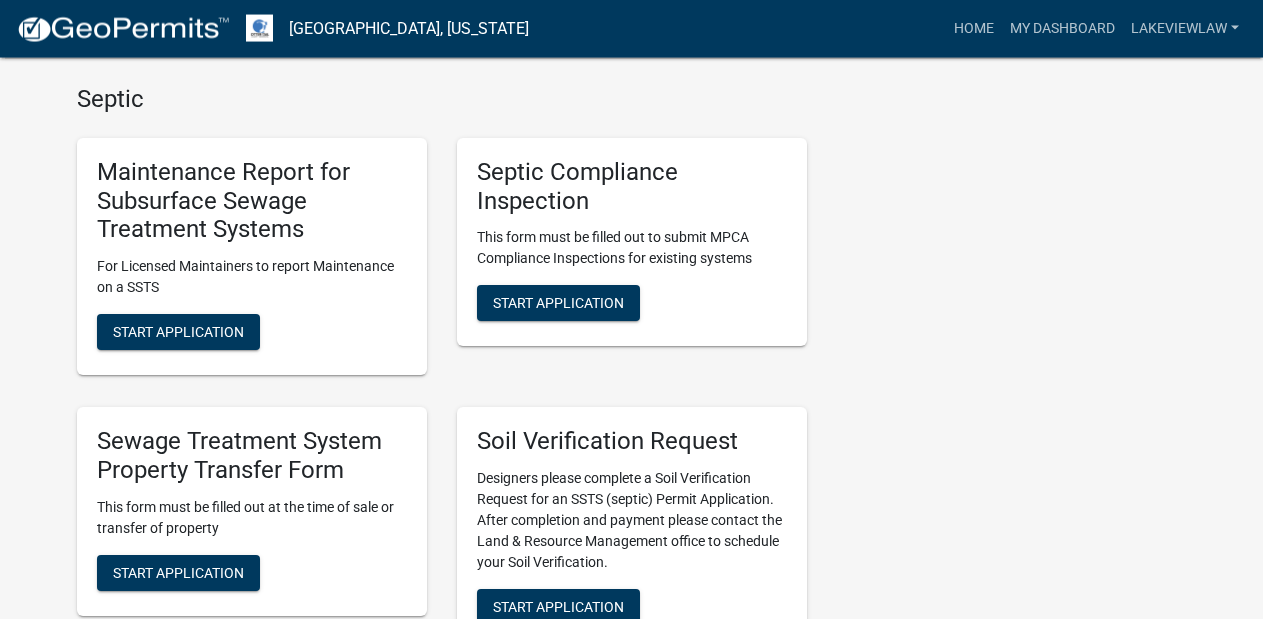 scroll, scrollTop: 590, scrollLeft: 0, axis: vertical 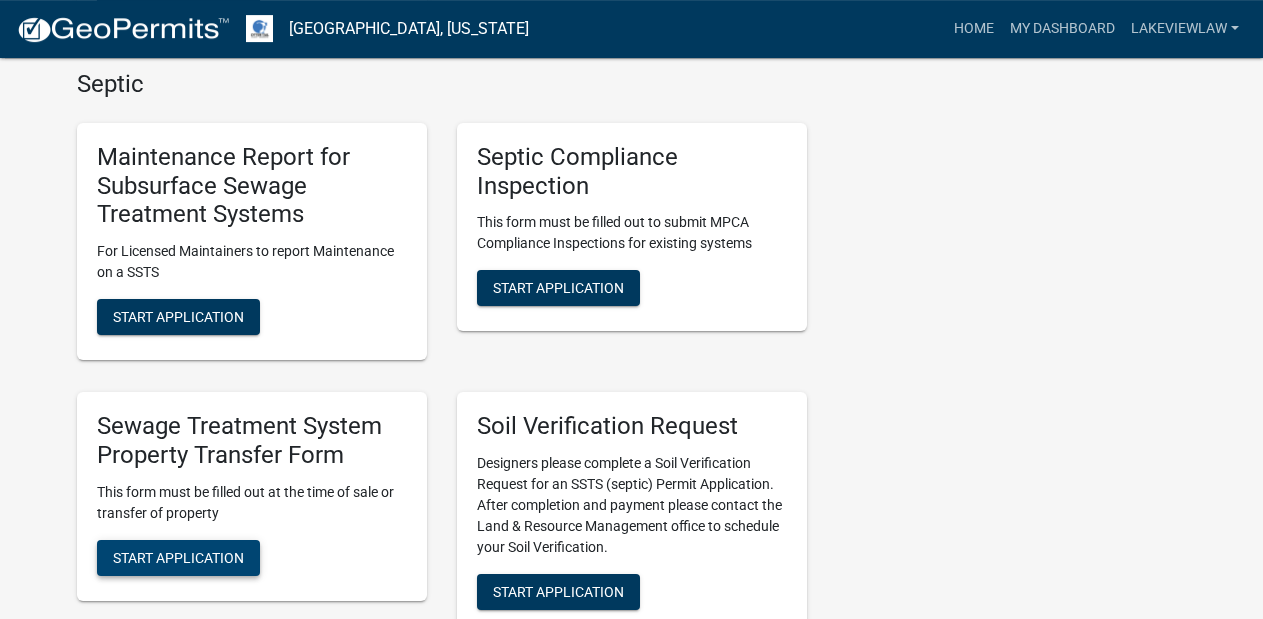 click on "Start Application" at bounding box center (178, 558) 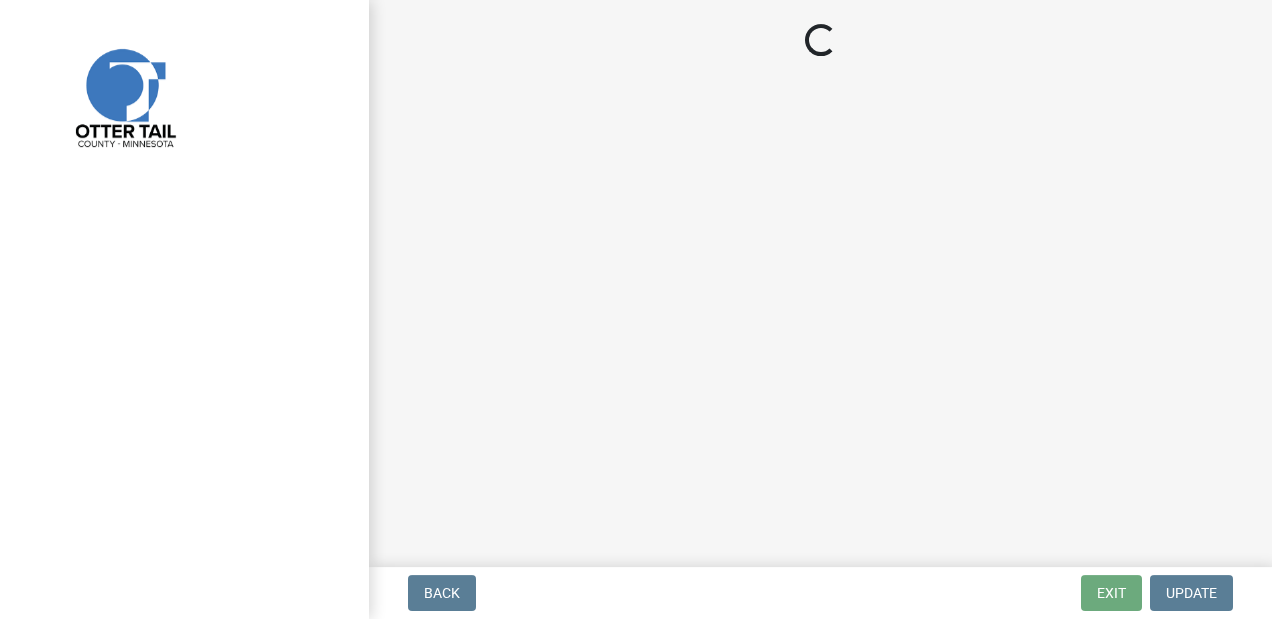 scroll, scrollTop: 0, scrollLeft: 0, axis: both 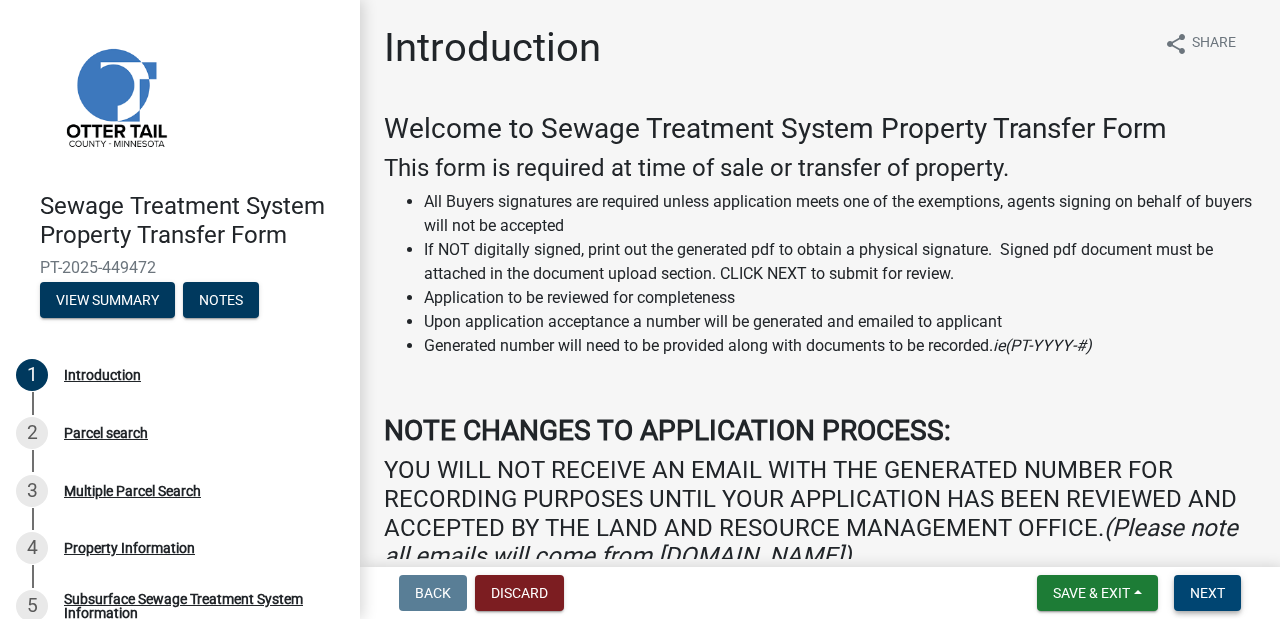 click on "Next" at bounding box center [1207, 593] 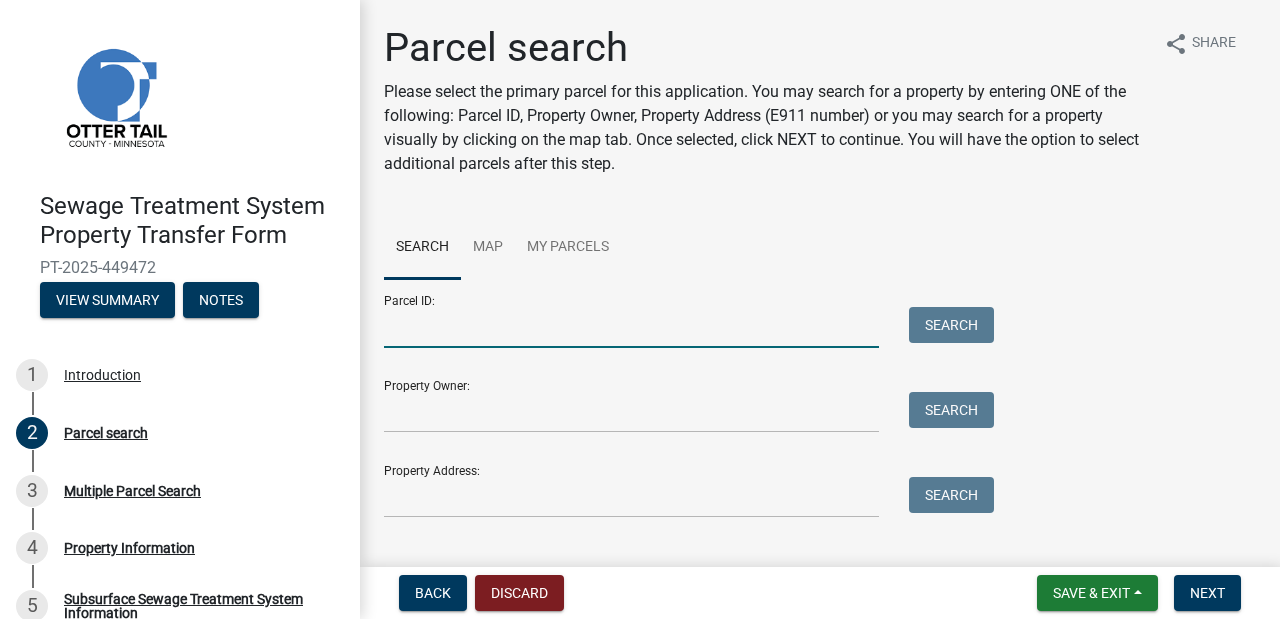 click on "Parcel ID:" at bounding box center (631, 327) 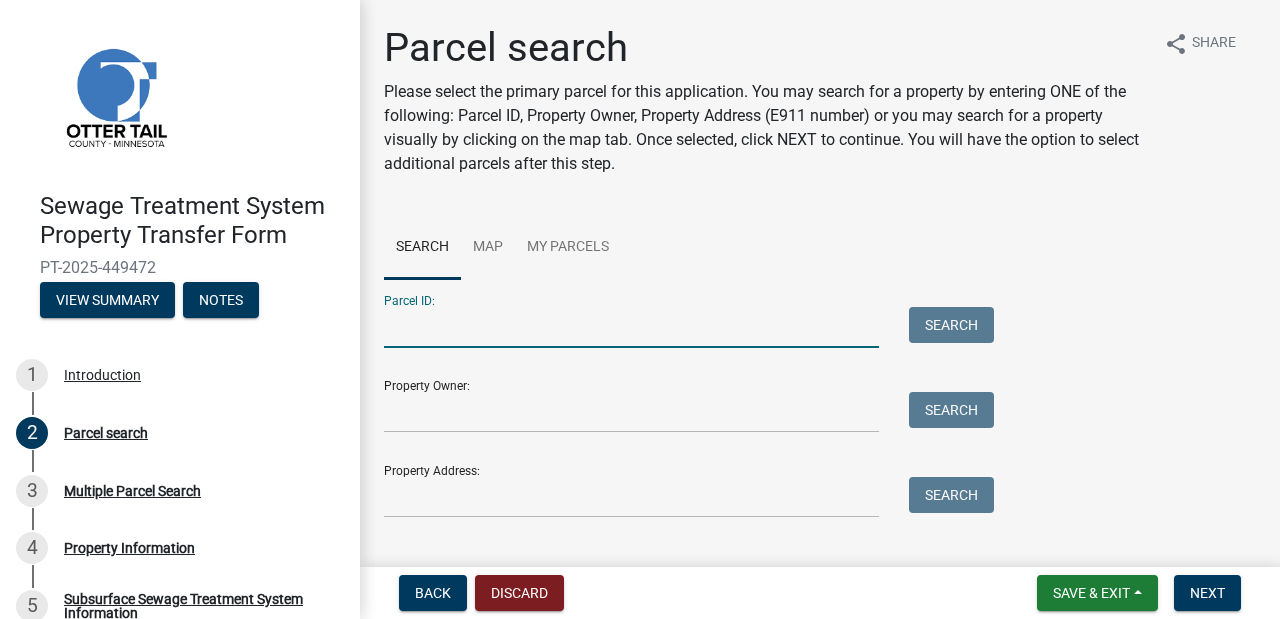 paste on "[PERSON_NAME]" 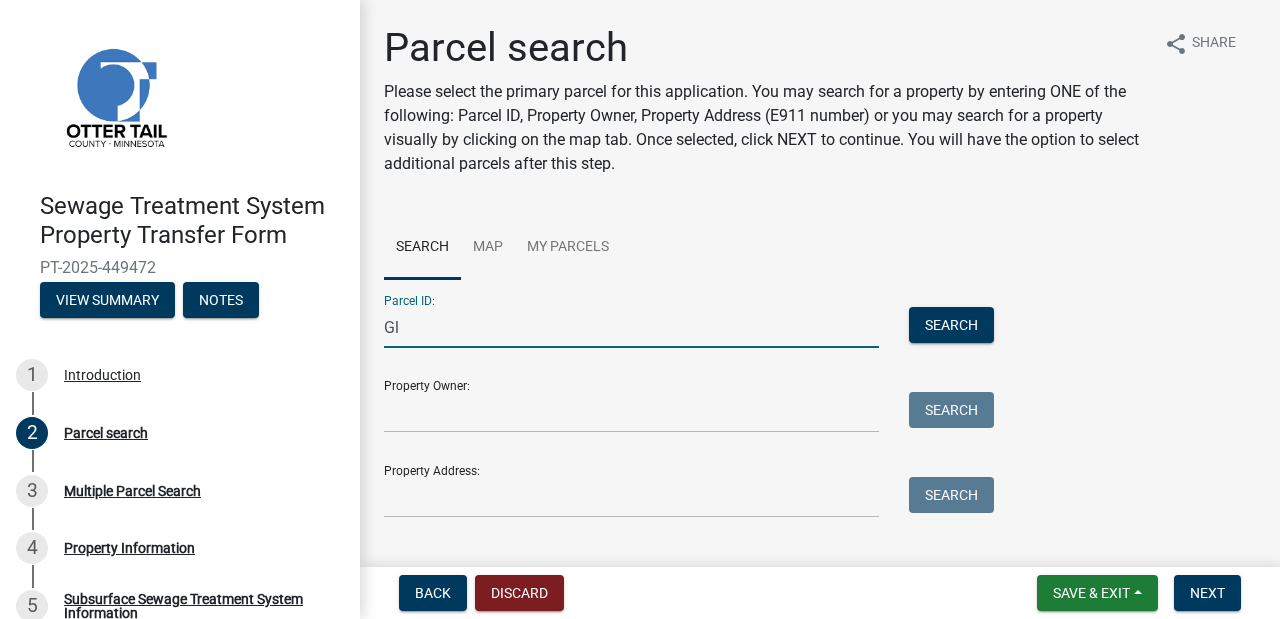 type on "G" 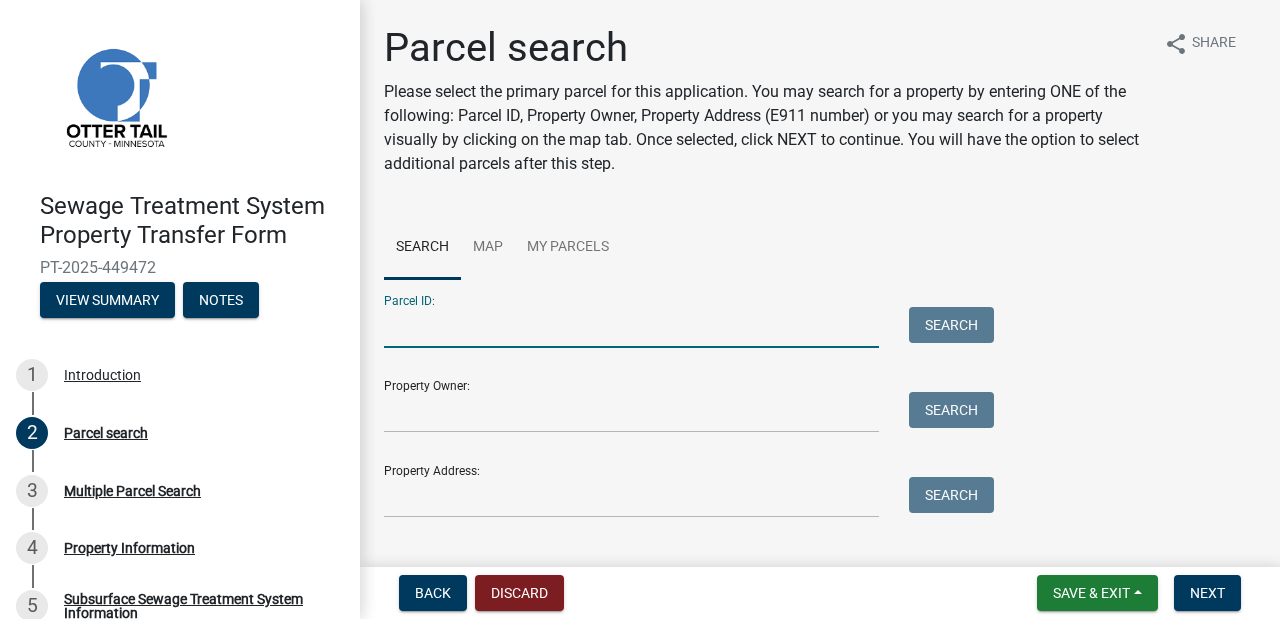 paste on "51000250185000" 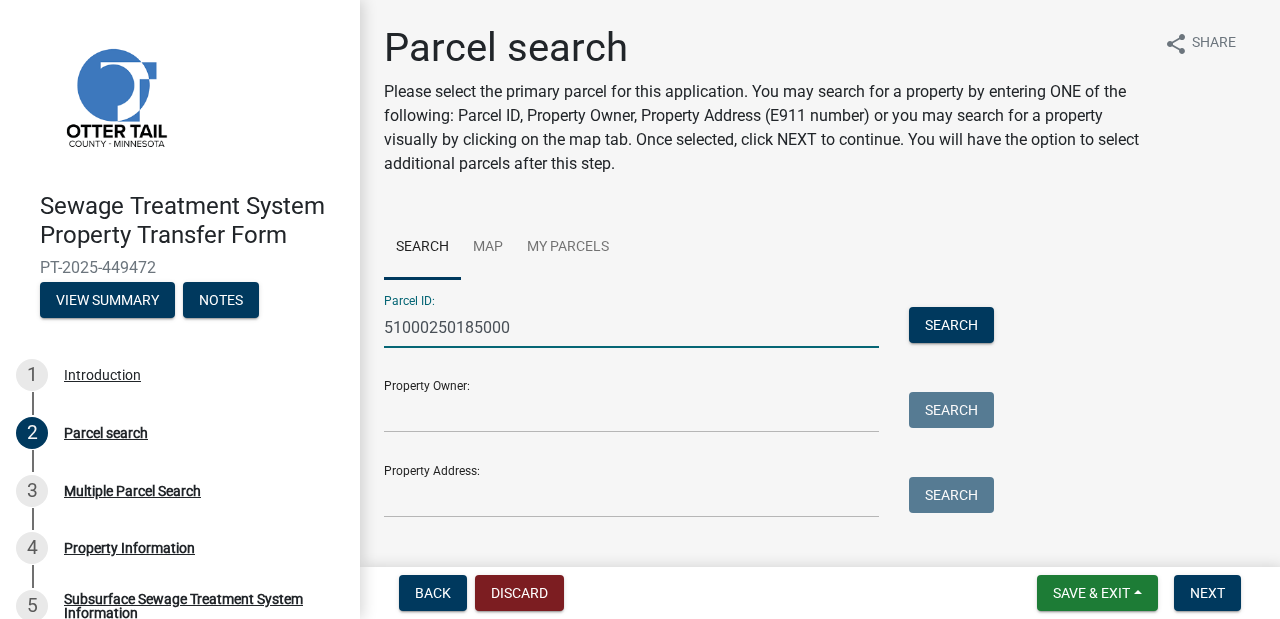 click on "51000250185000" at bounding box center [631, 327] 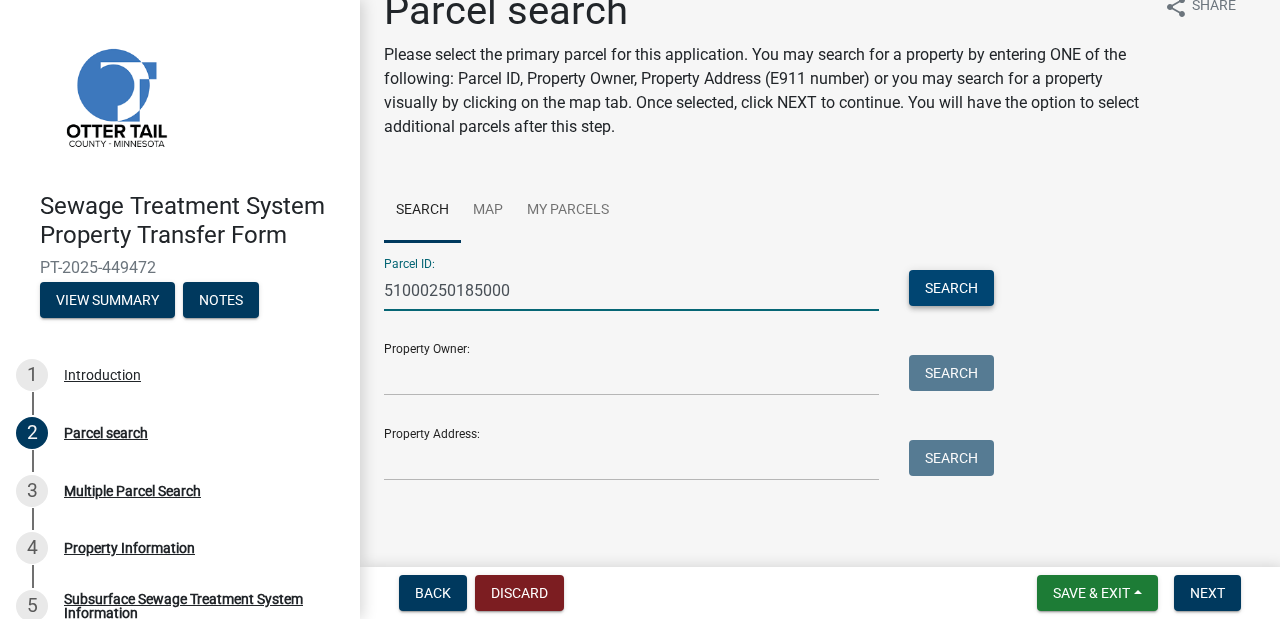 type on "51000250185000" 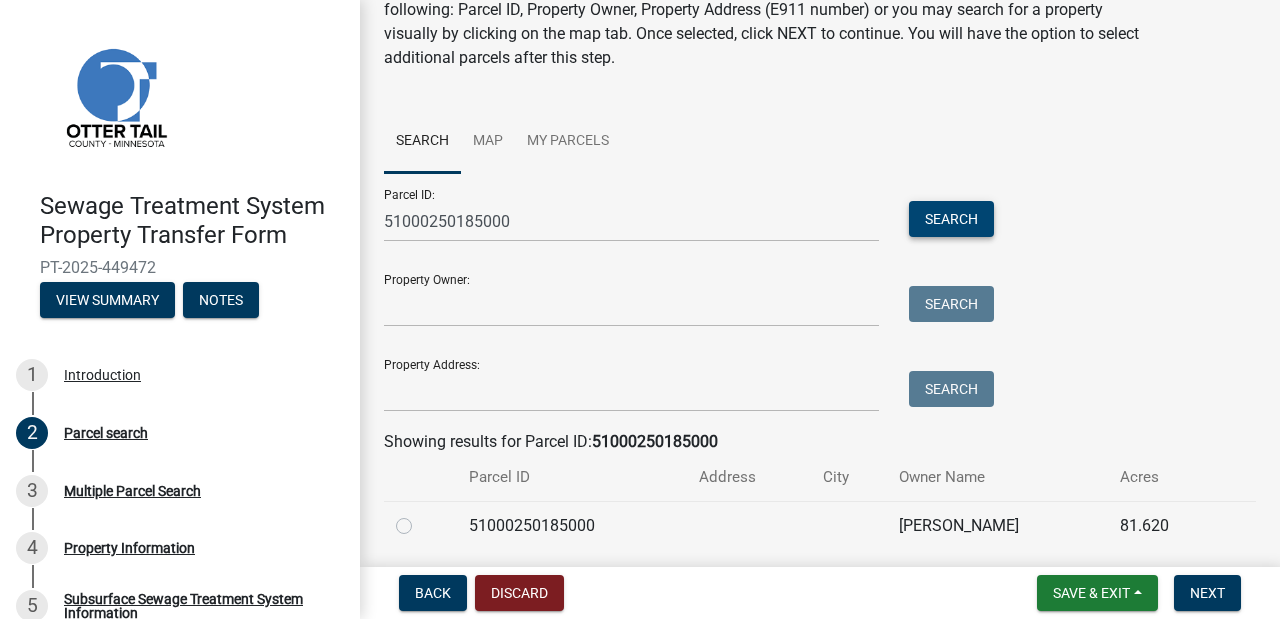 scroll, scrollTop: 111, scrollLeft: 0, axis: vertical 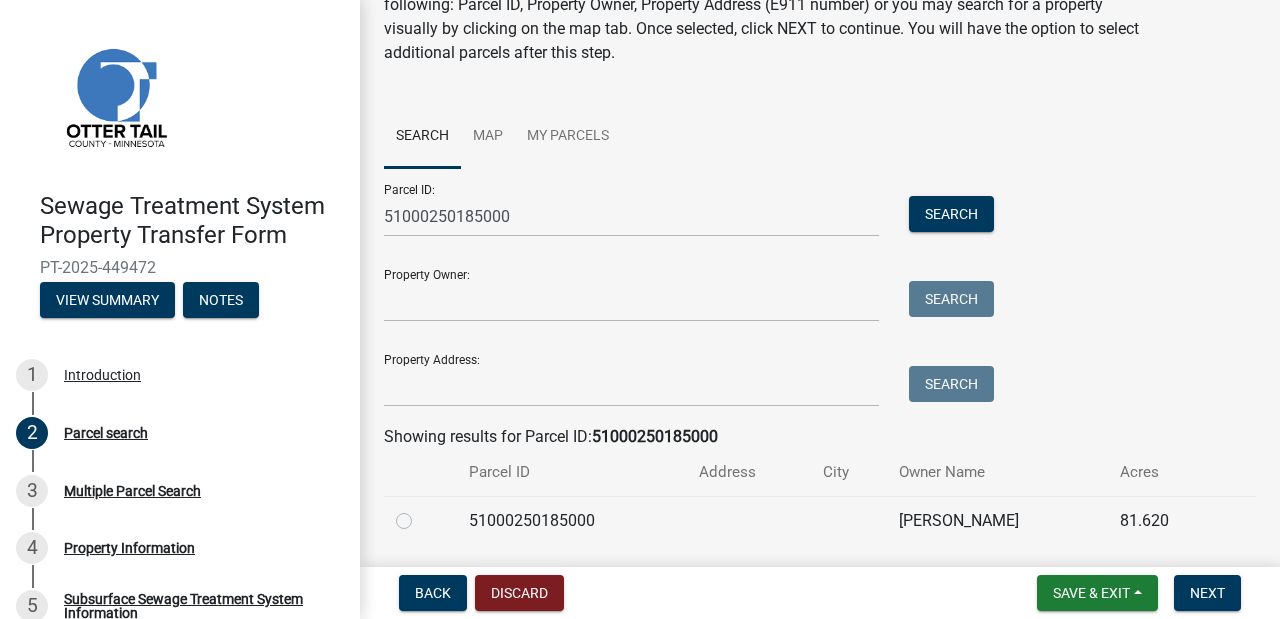 click 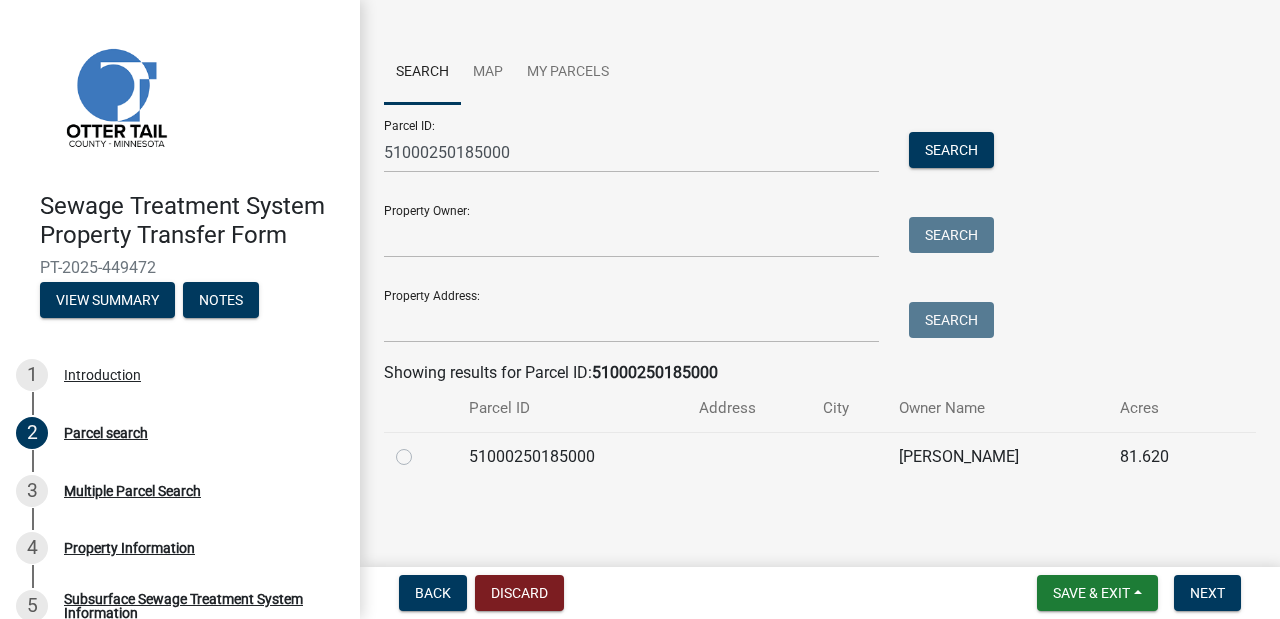 click 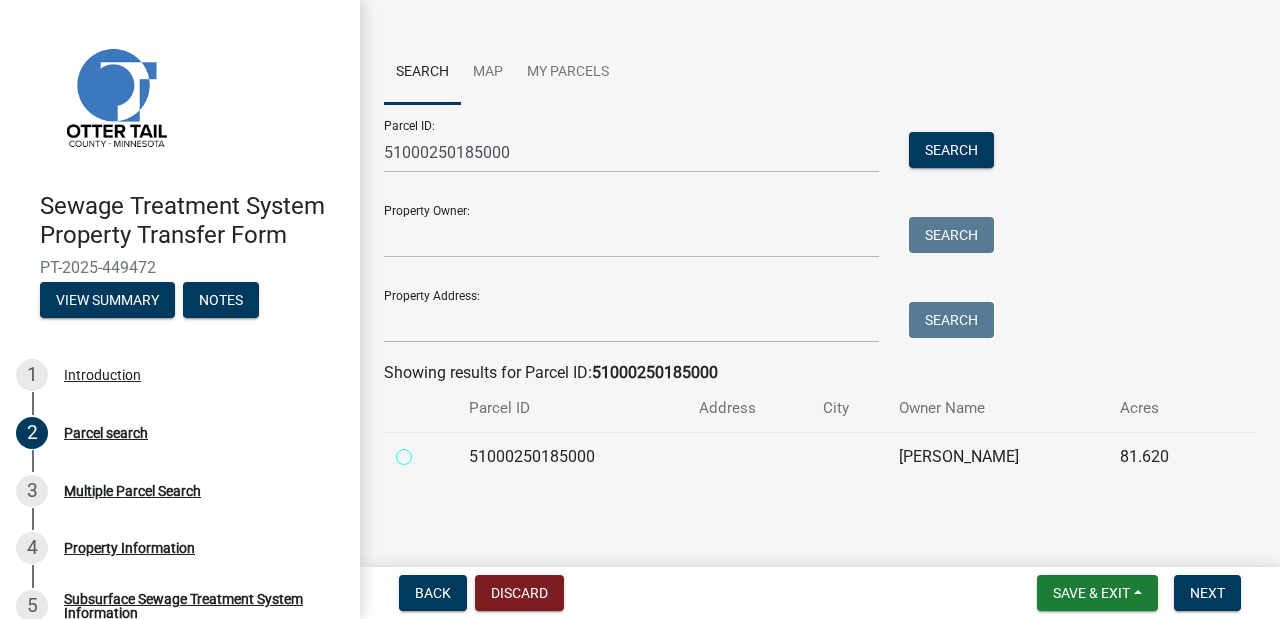click at bounding box center [426, 451] 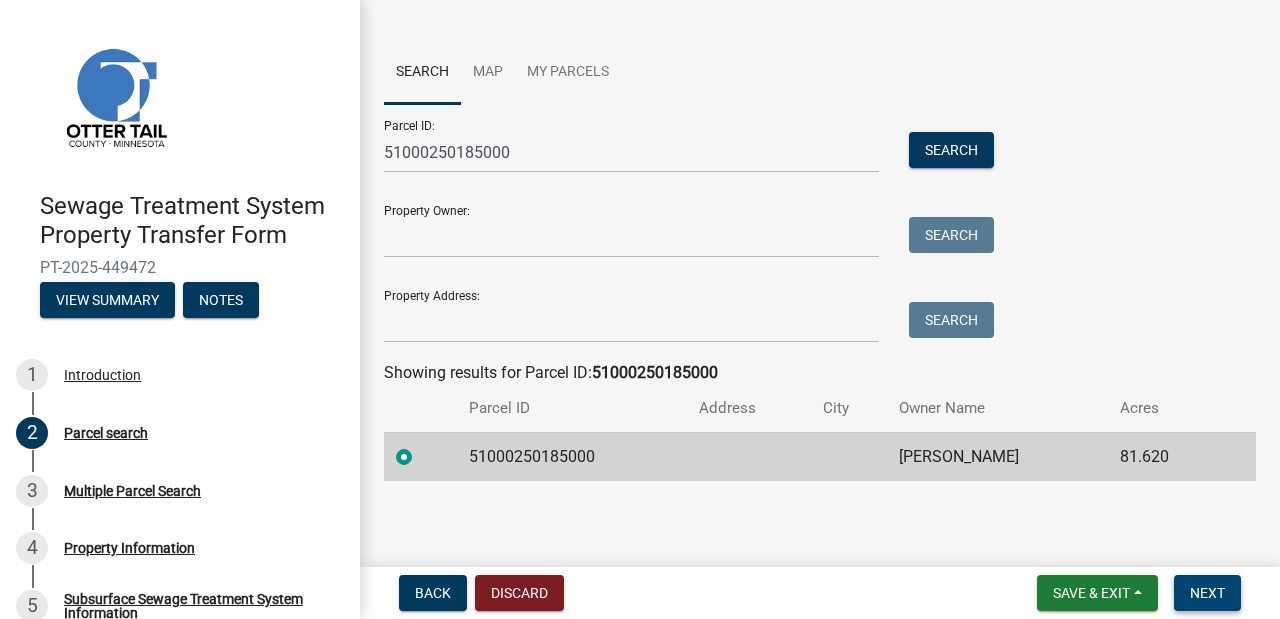 click on "Next" at bounding box center (1207, 593) 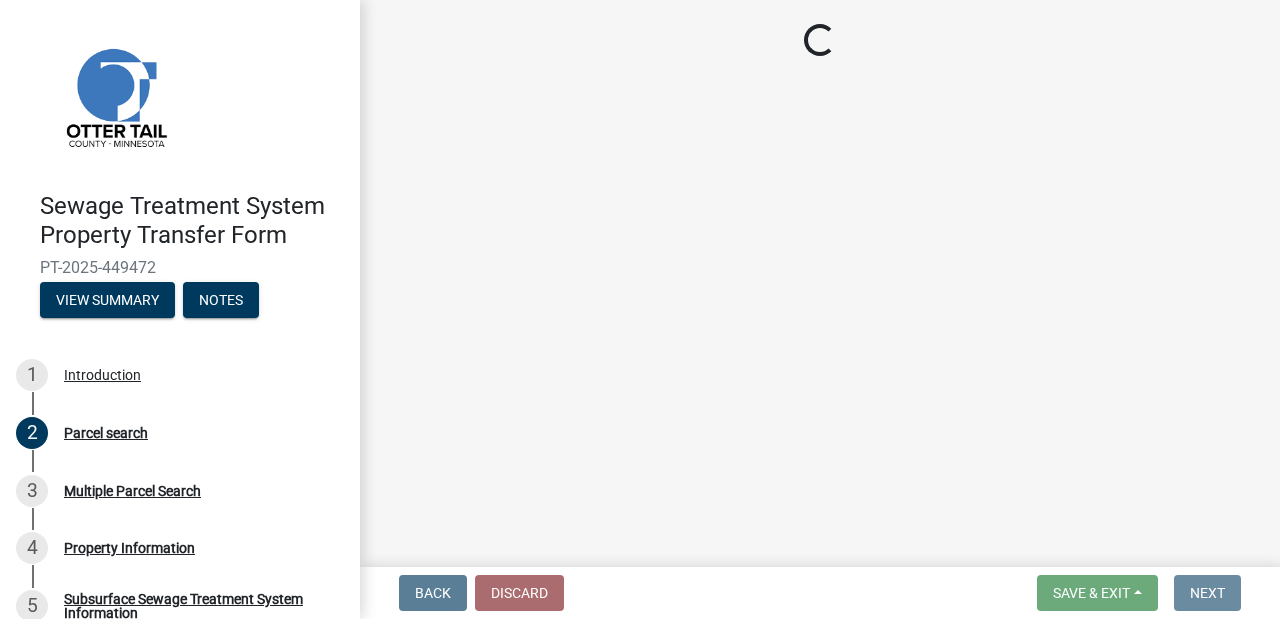 scroll, scrollTop: 0, scrollLeft: 0, axis: both 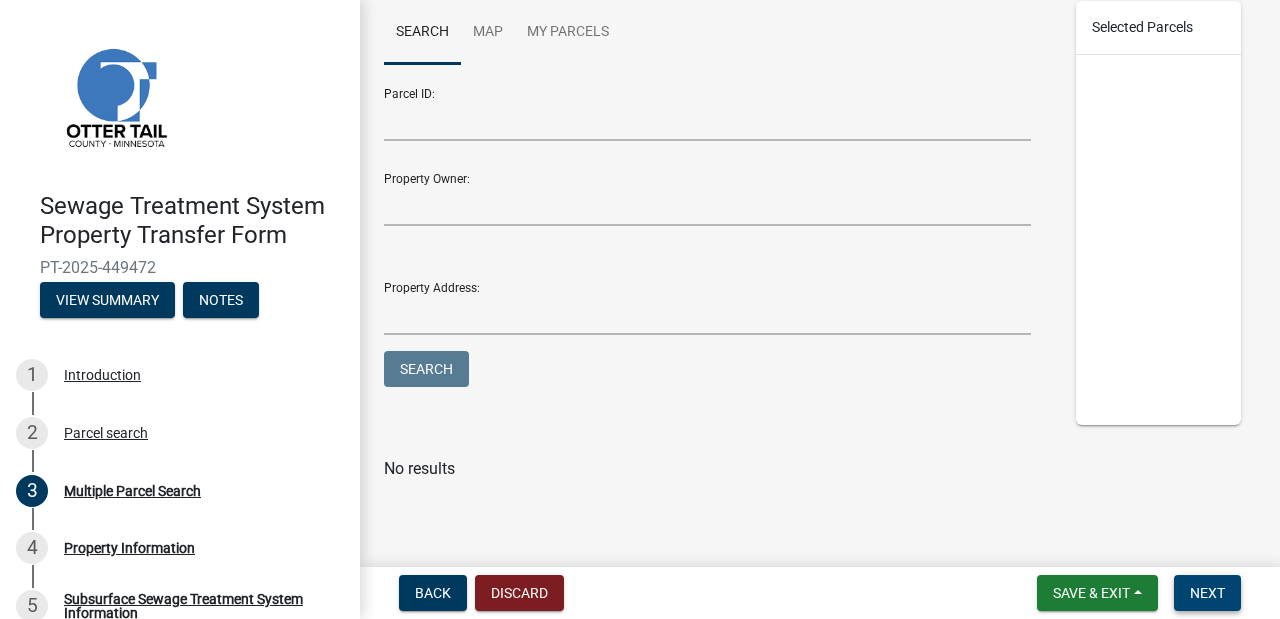 click on "Next" at bounding box center (1207, 593) 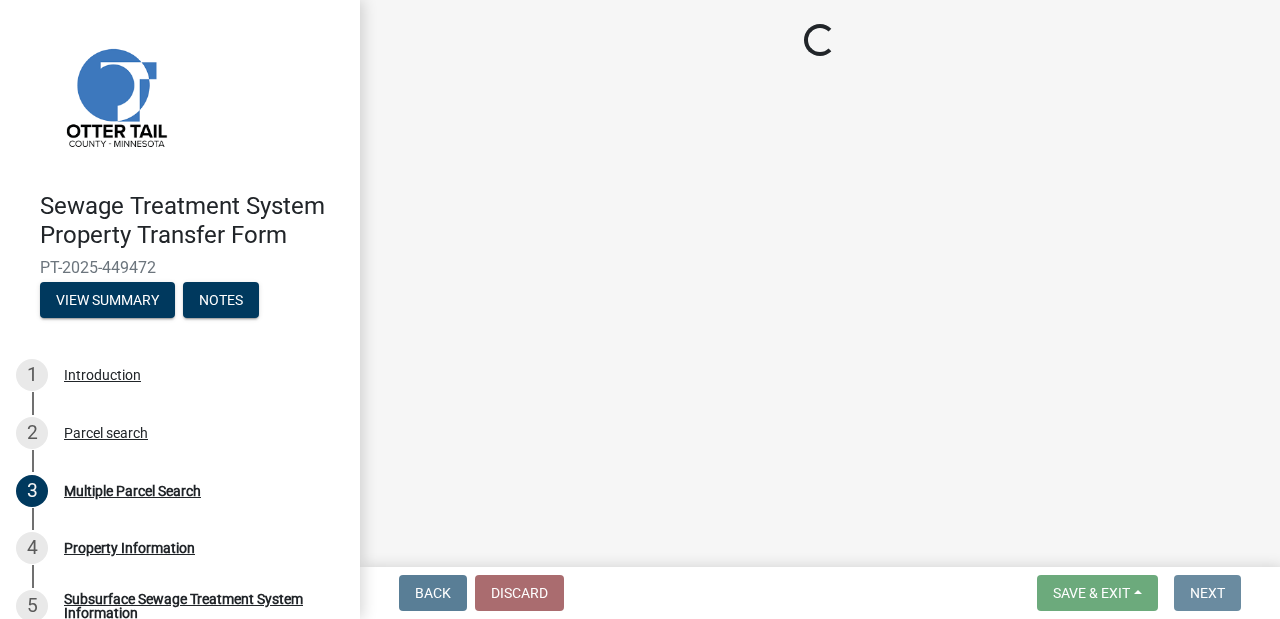 scroll, scrollTop: 0, scrollLeft: 0, axis: both 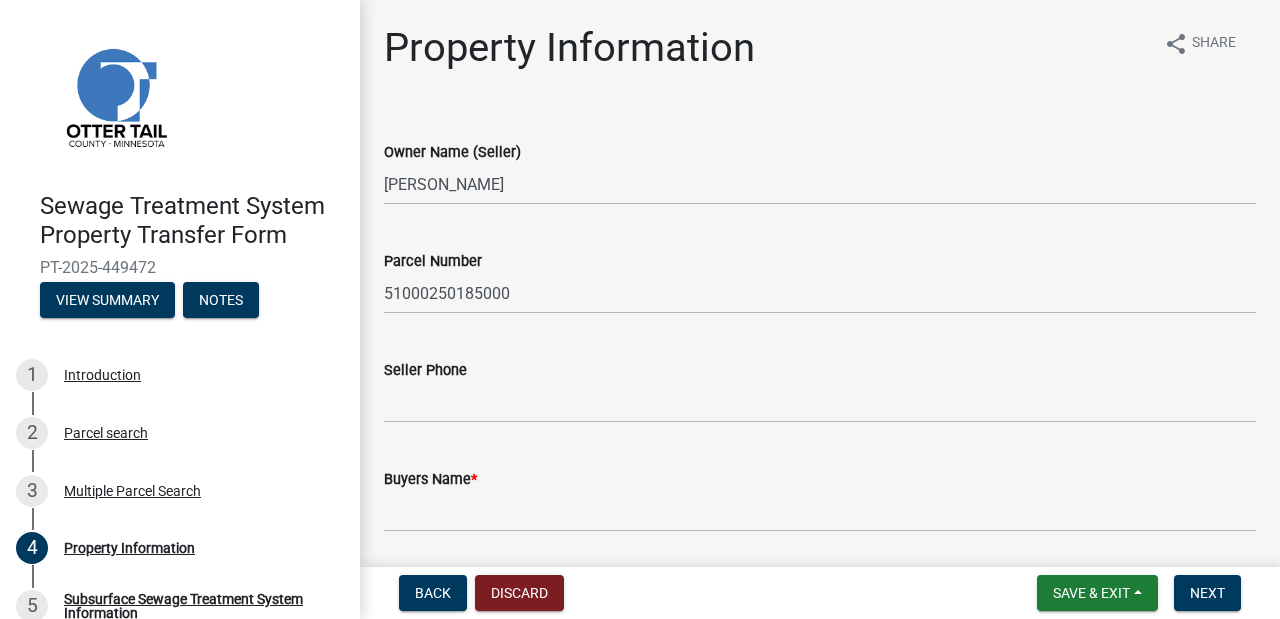 click on "Owner Name (Seller)" 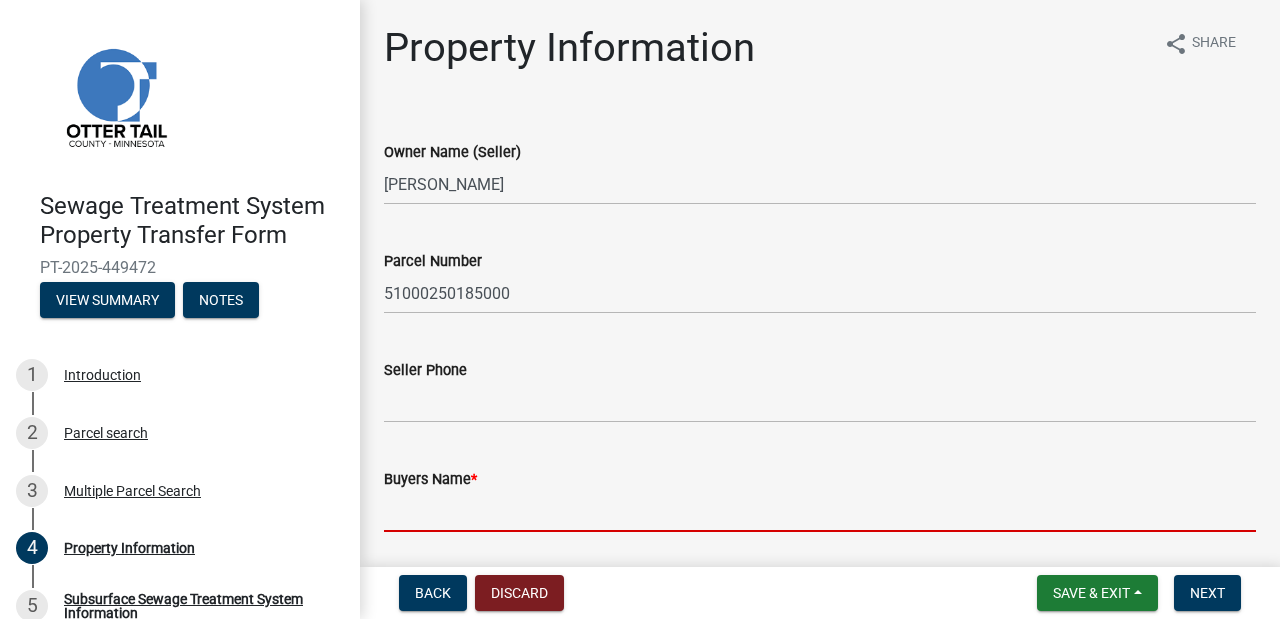 click on "Buyers Name  *" at bounding box center (820, 511) 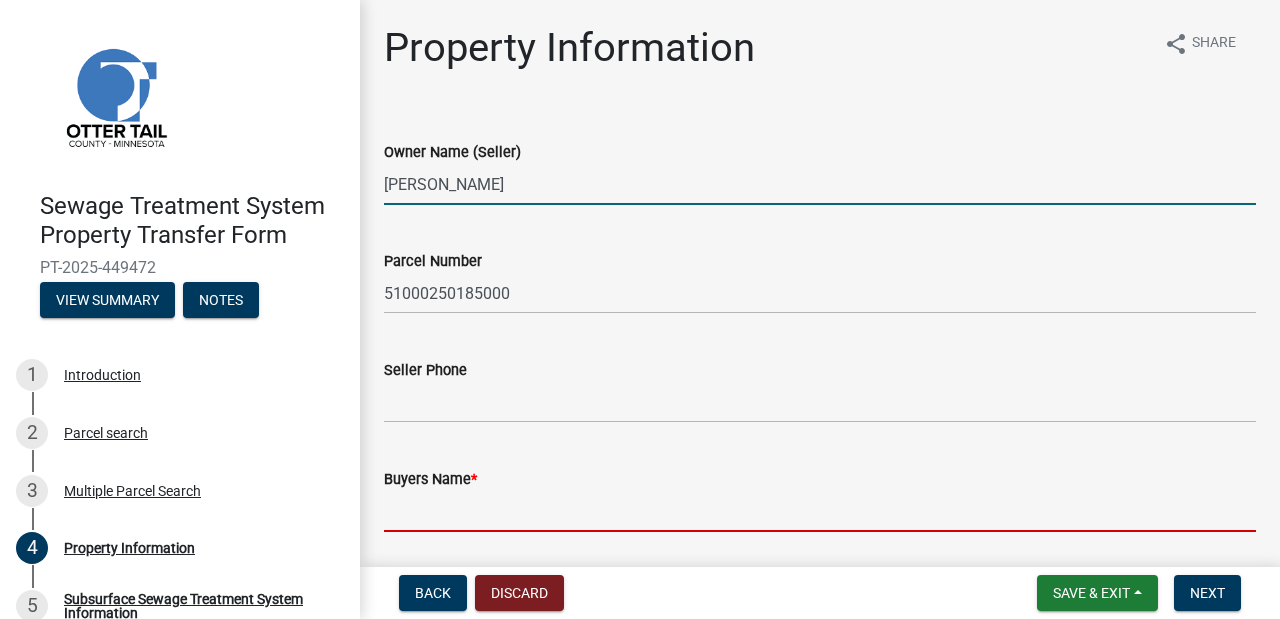 click on "[PERSON_NAME]" at bounding box center [820, 184] 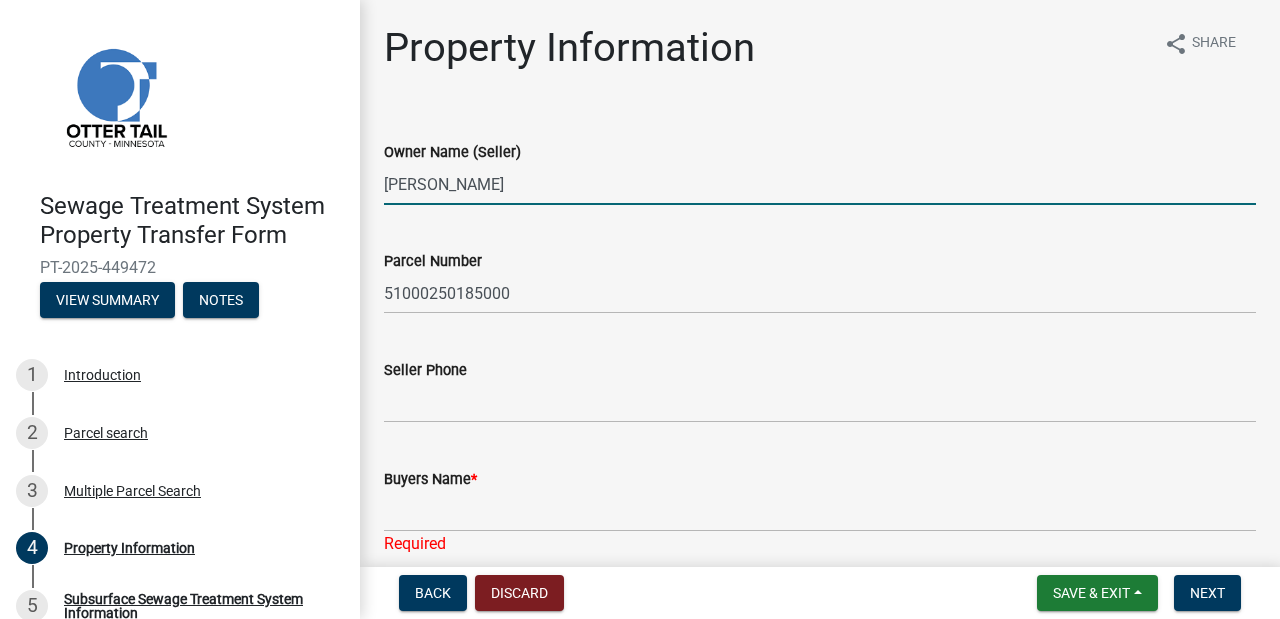 paste on "[PERSON_NAME] and [PERSON_NAME] [PERSON_NAME]" 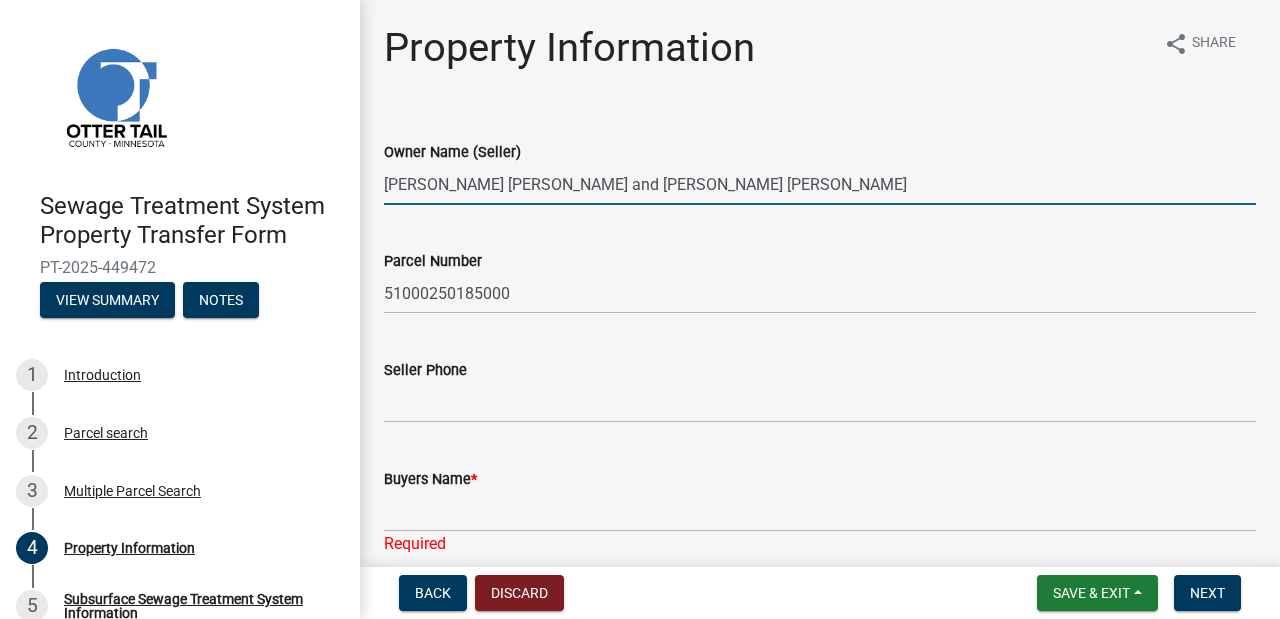 drag, startPoint x: 520, startPoint y: 182, endPoint x: 392, endPoint y: 153, distance: 131.24405 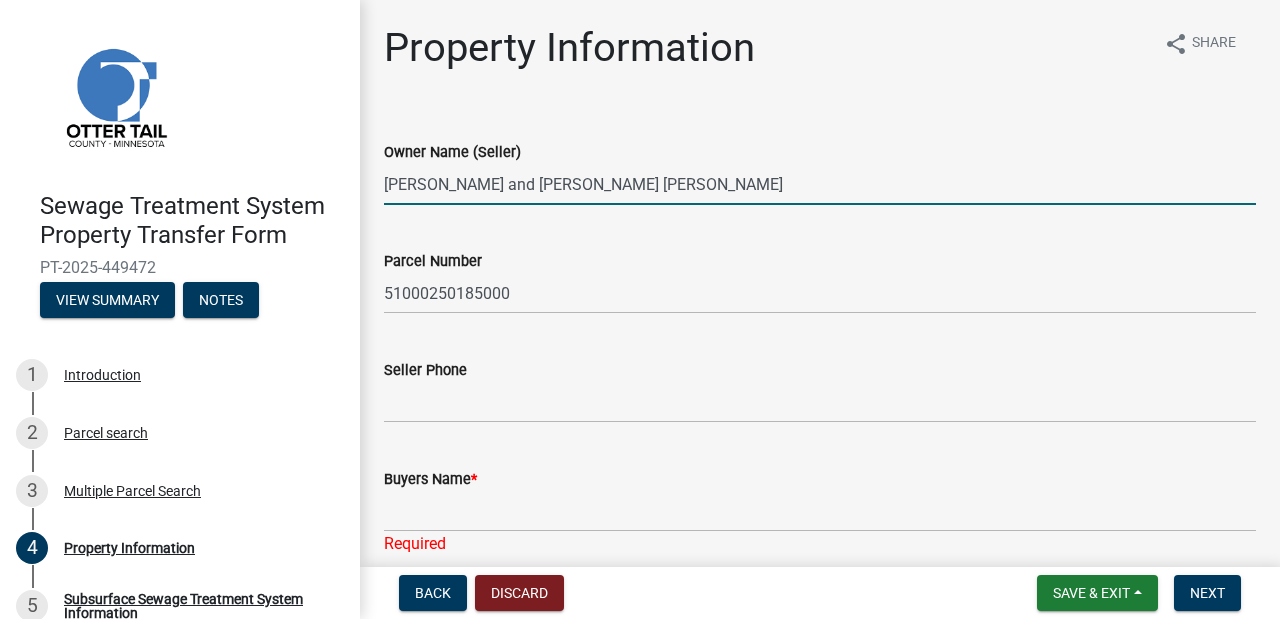 type on "[PERSON_NAME] and [PERSON_NAME] [PERSON_NAME]" 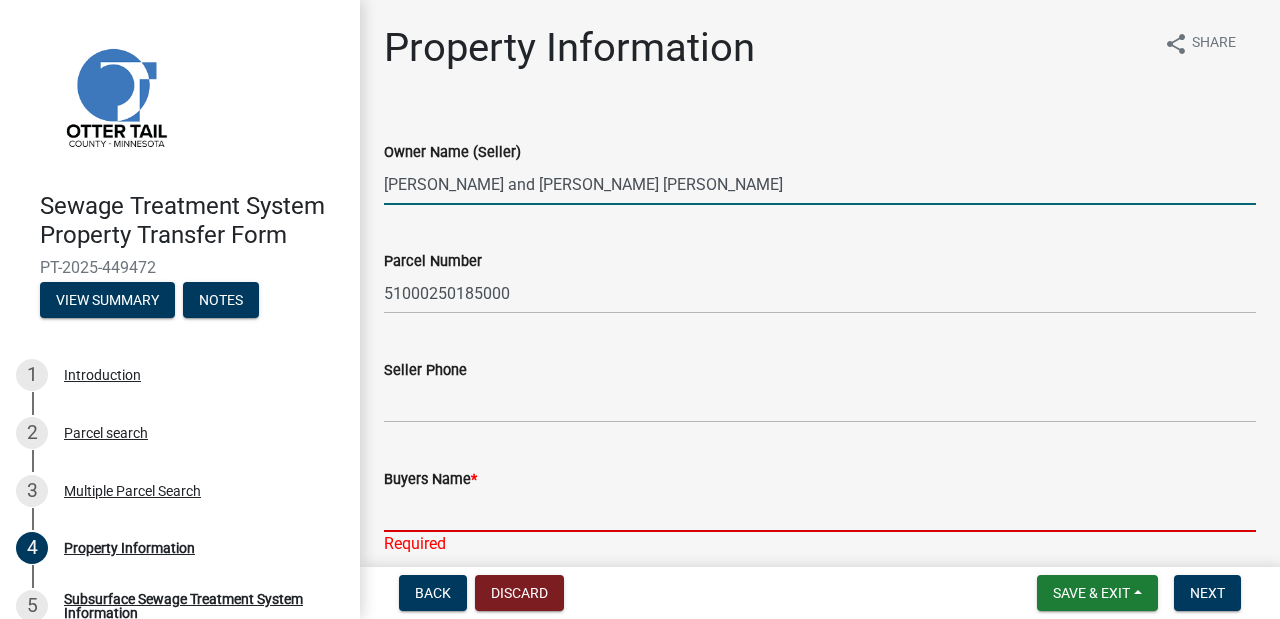 click on "Buyers Name  *" at bounding box center (820, 511) 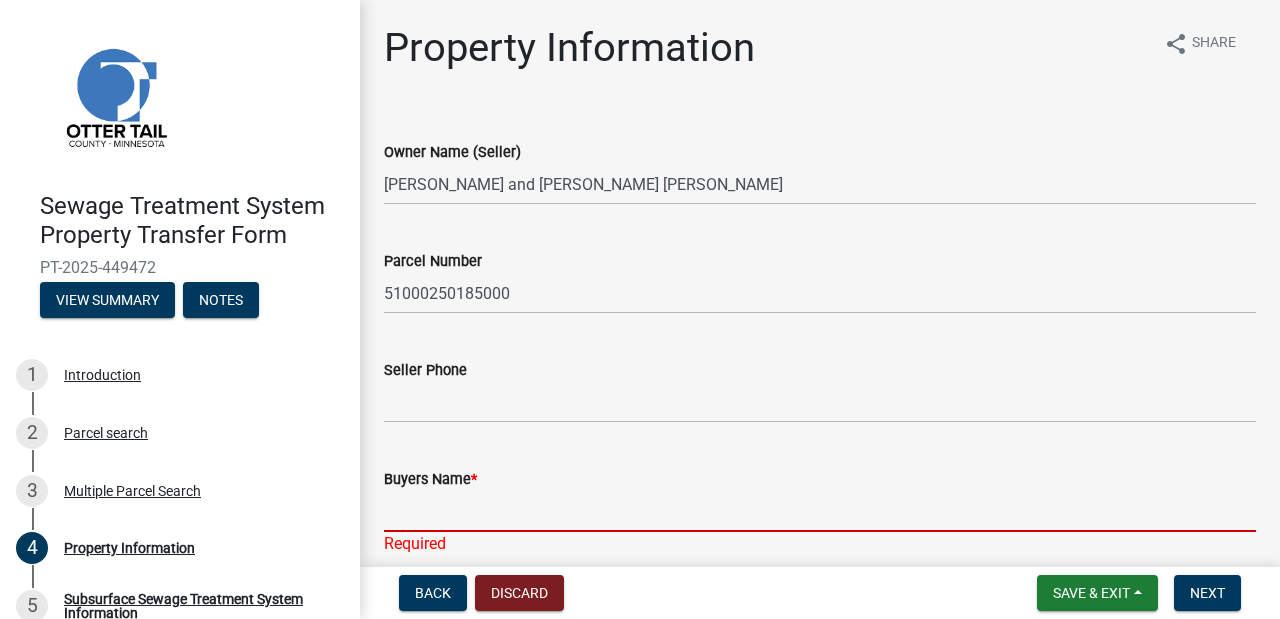 paste on "[PERSON_NAME]" 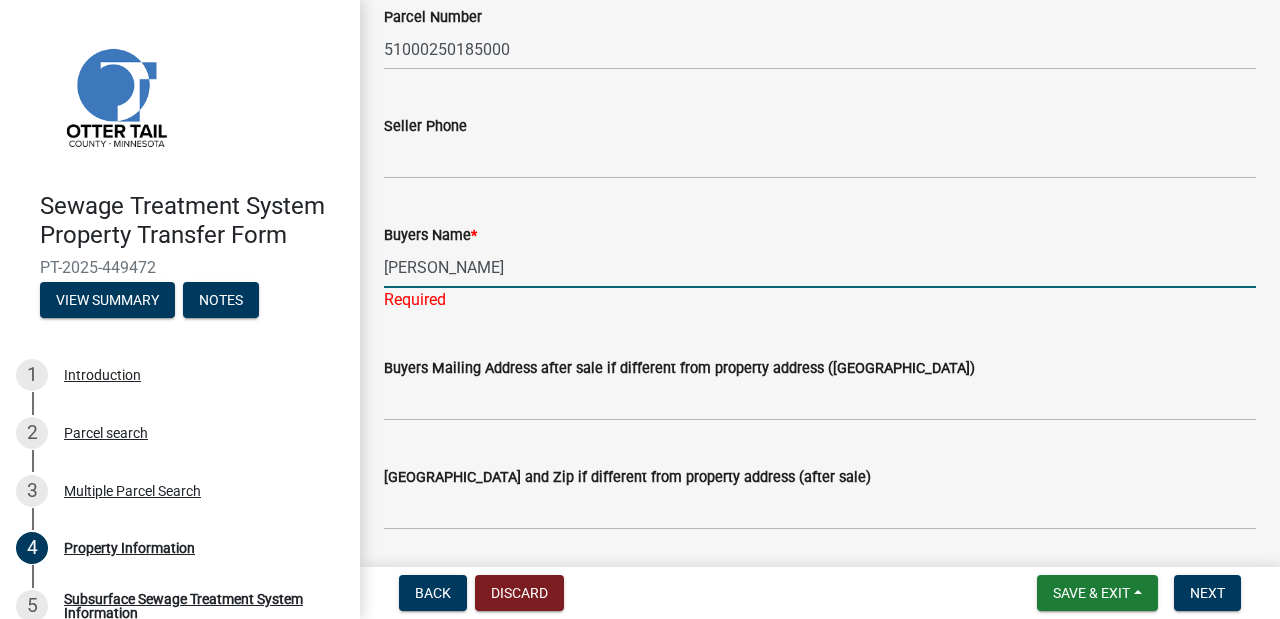 scroll, scrollTop: 283, scrollLeft: 0, axis: vertical 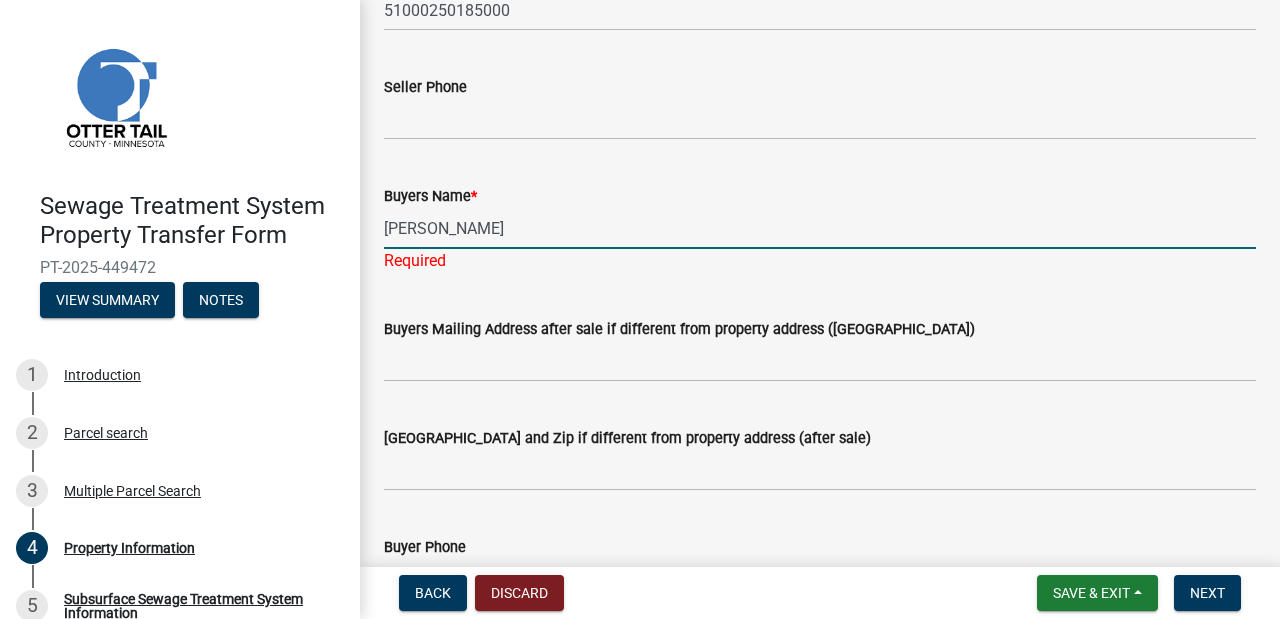 type on "[PERSON_NAME]" 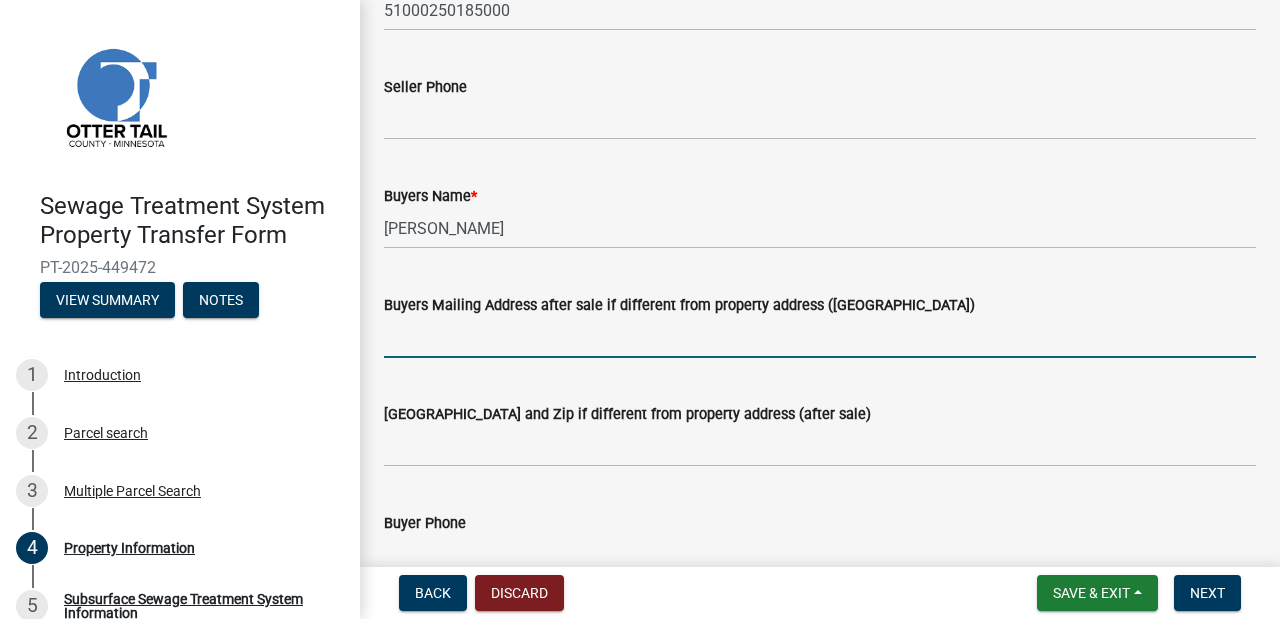 click on "Buyers Mailing Address after sale if different from property address ([GEOGRAPHIC_DATA])" at bounding box center (820, 337) 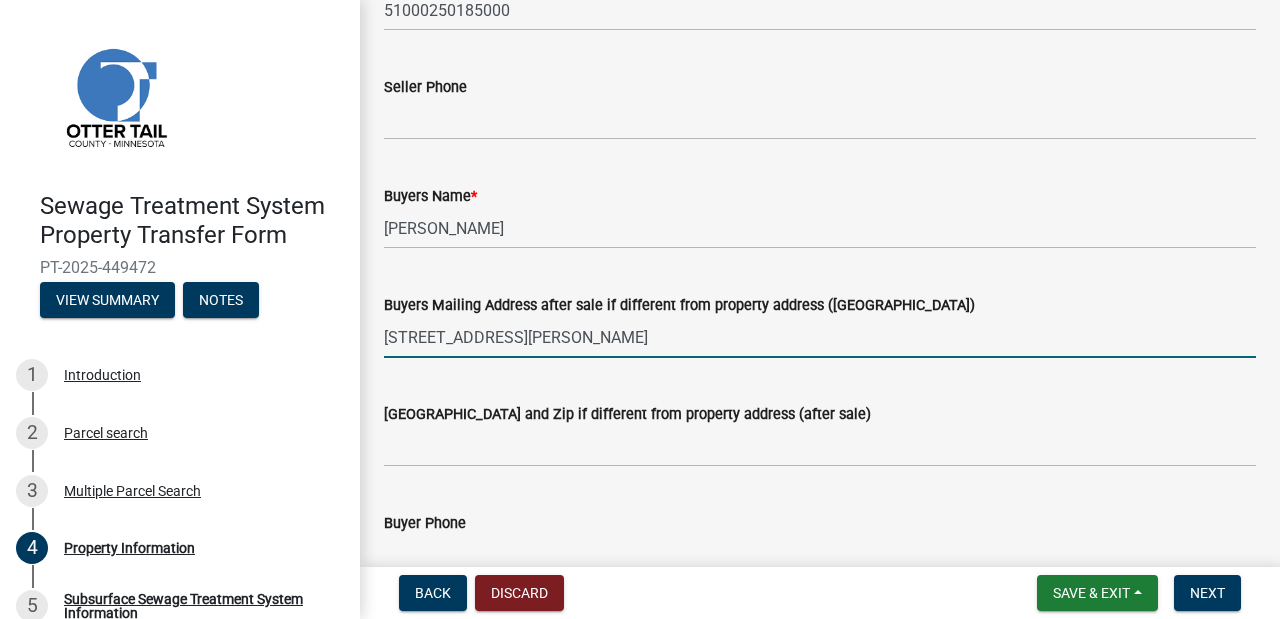drag, startPoint x: 696, startPoint y: 330, endPoint x: 516, endPoint y: 333, distance: 180.025 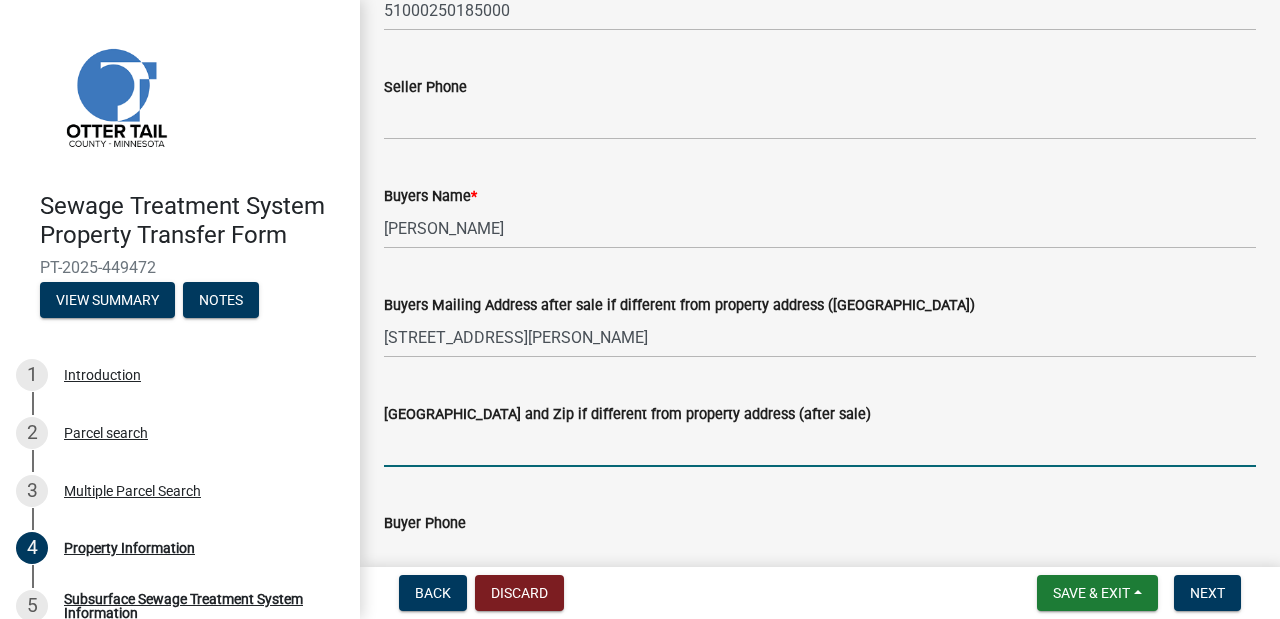 click on "[GEOGRAPHIC_DATA] and Zip if different from property address (after sale)" at bounding box center (820, 446) 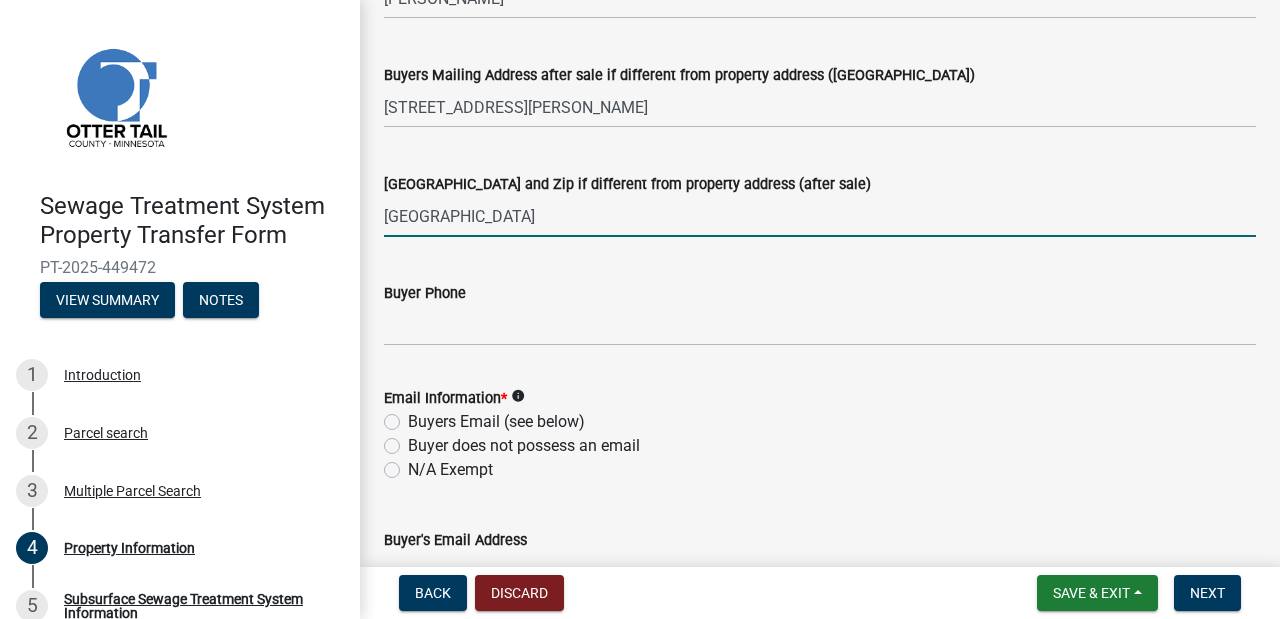 scroll, scrollTop: 526, scrollLeft: 0, axis: vertical 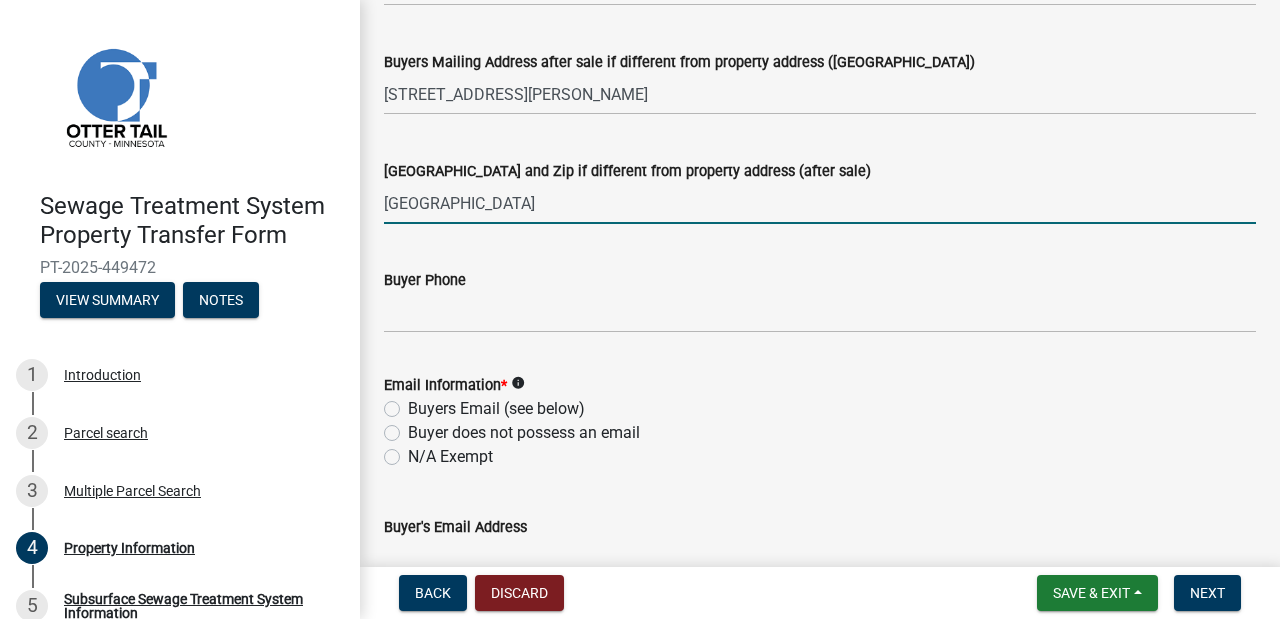 type on "[GEOGRAPHIC_DATA]" 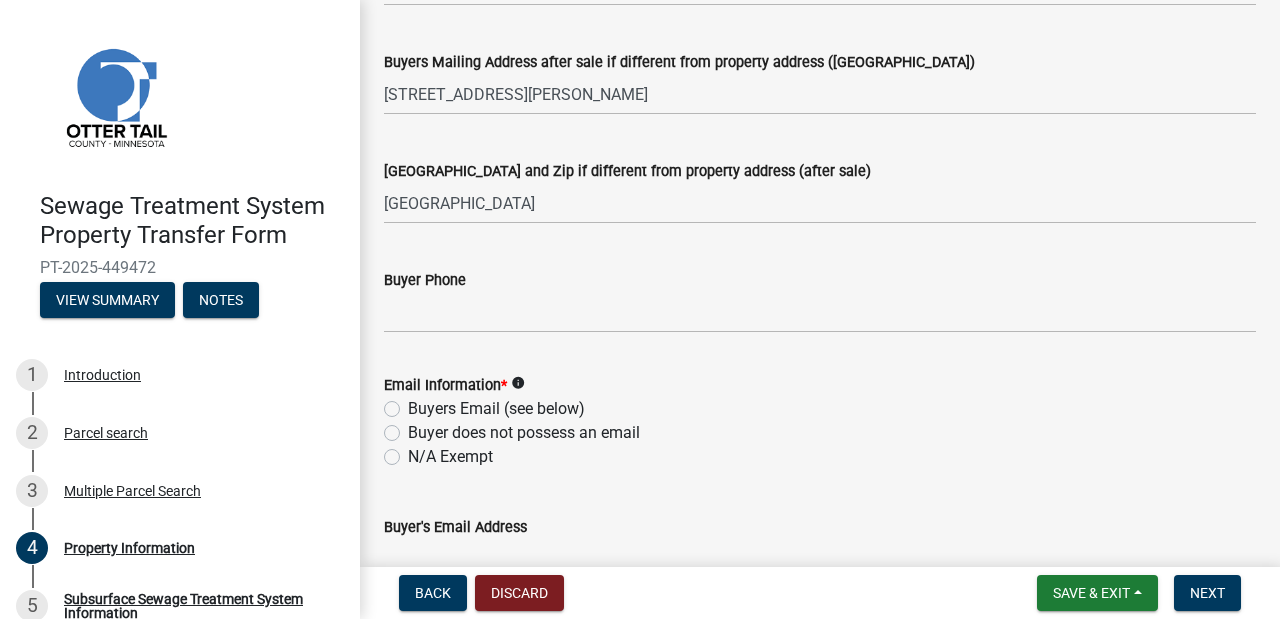 click on "N/A Exempt" 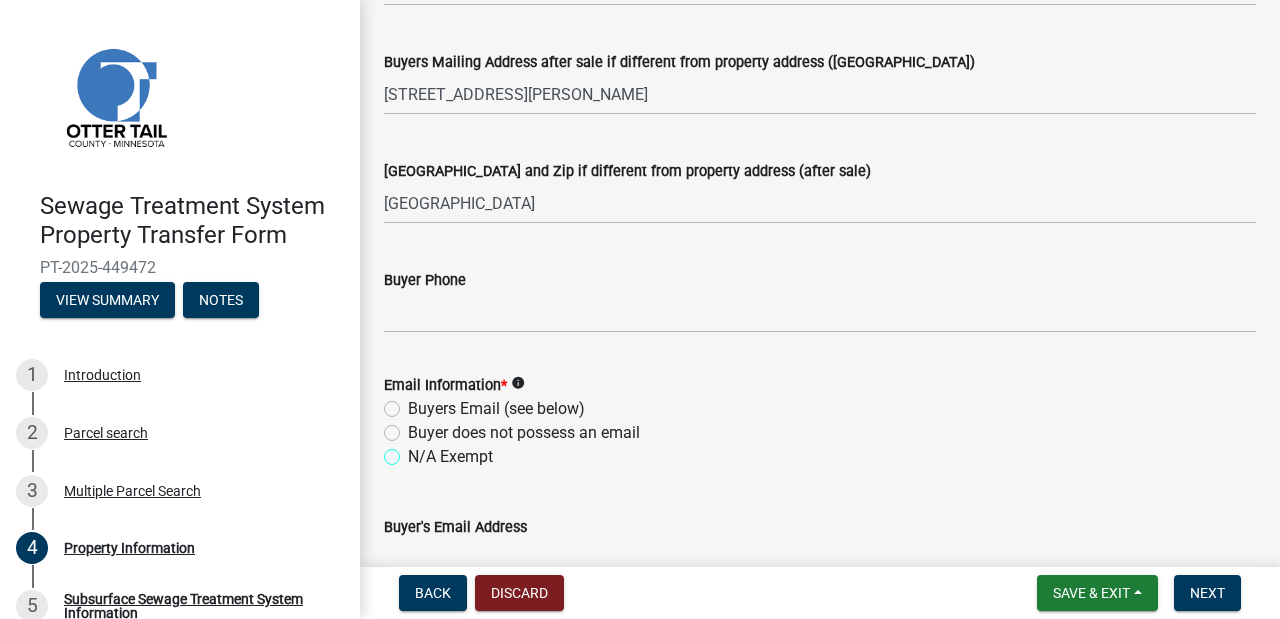 click on "N/A Exempt" at bounding box center [414, 451] 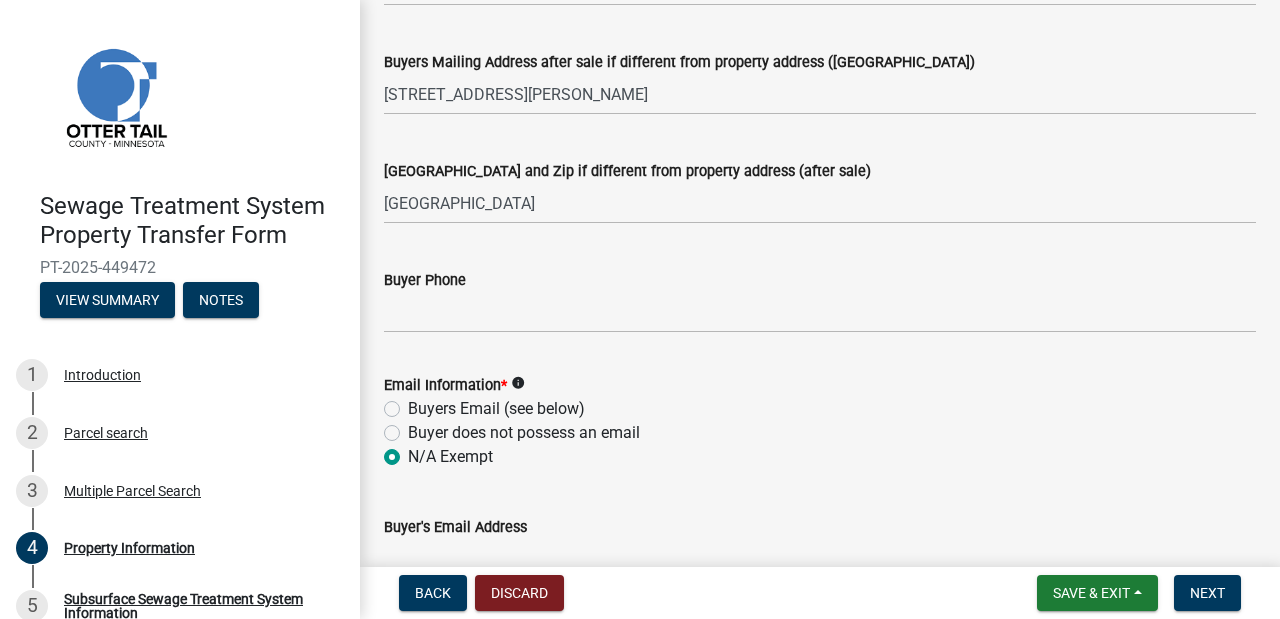 radio on "true" 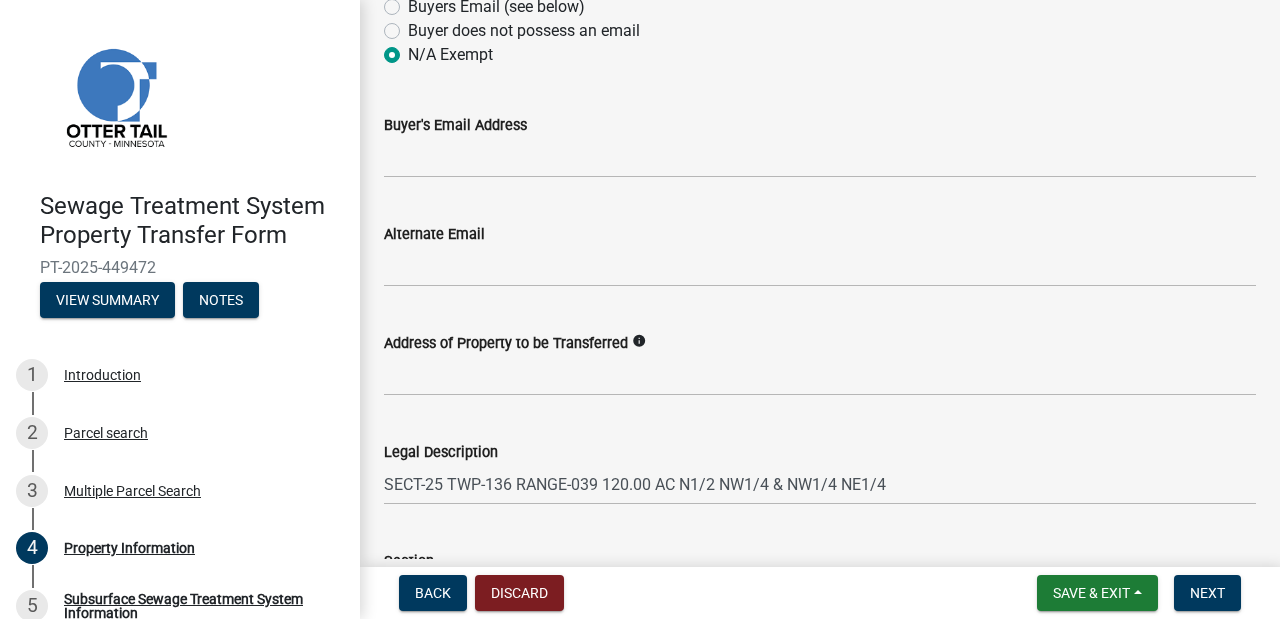 scroll, scrollTop: 934, scrollLeft: 0, axis: vertical 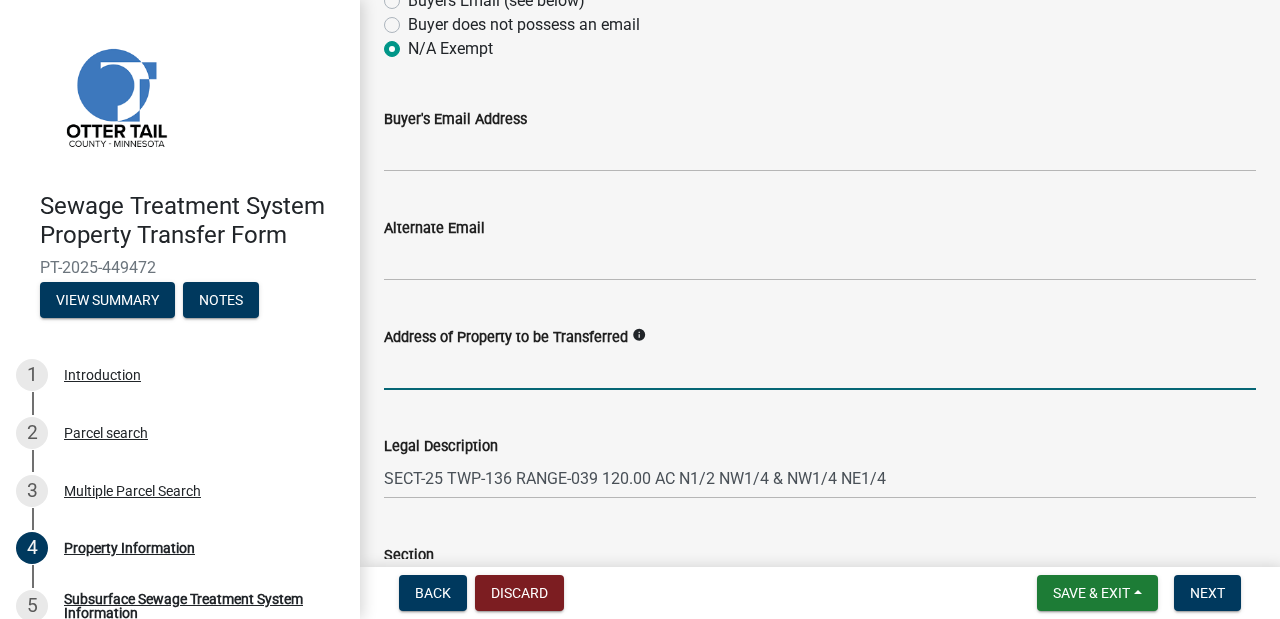 click on "Address of Property to be Transferred" at bounding box center (820, 369) 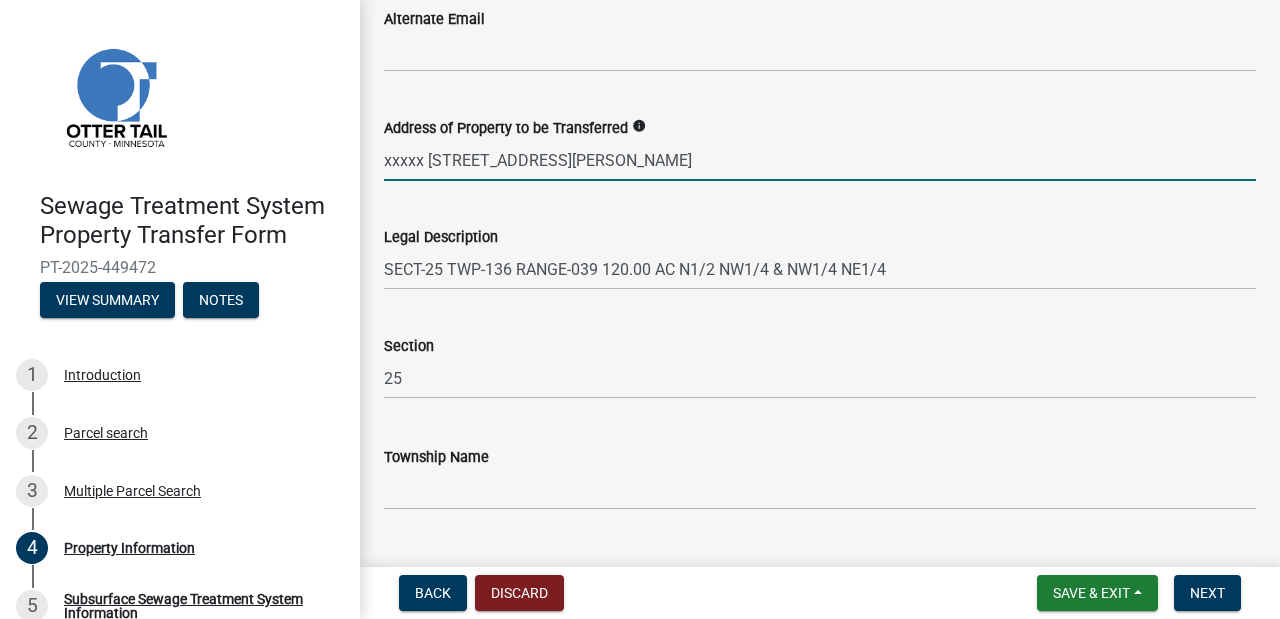 scroll, scrollTop: 1188, scrollLeft: 0, axis: vertical 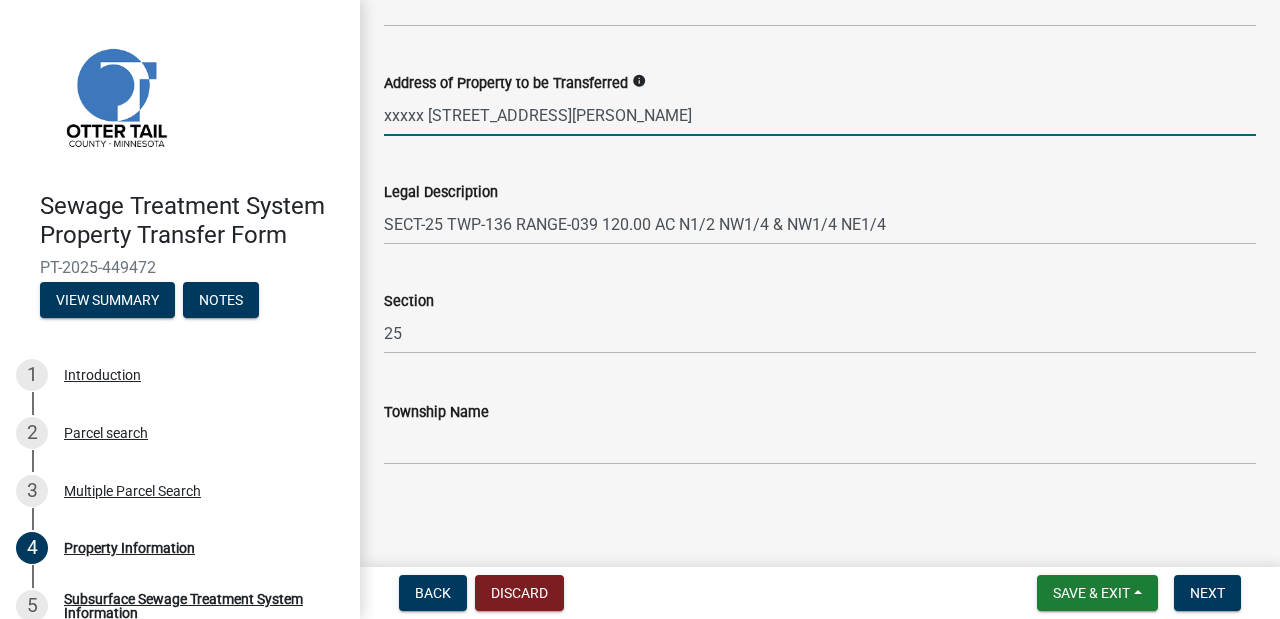 type on "xxxxx [STREET_ADDRESS][PERSON_NAME]" 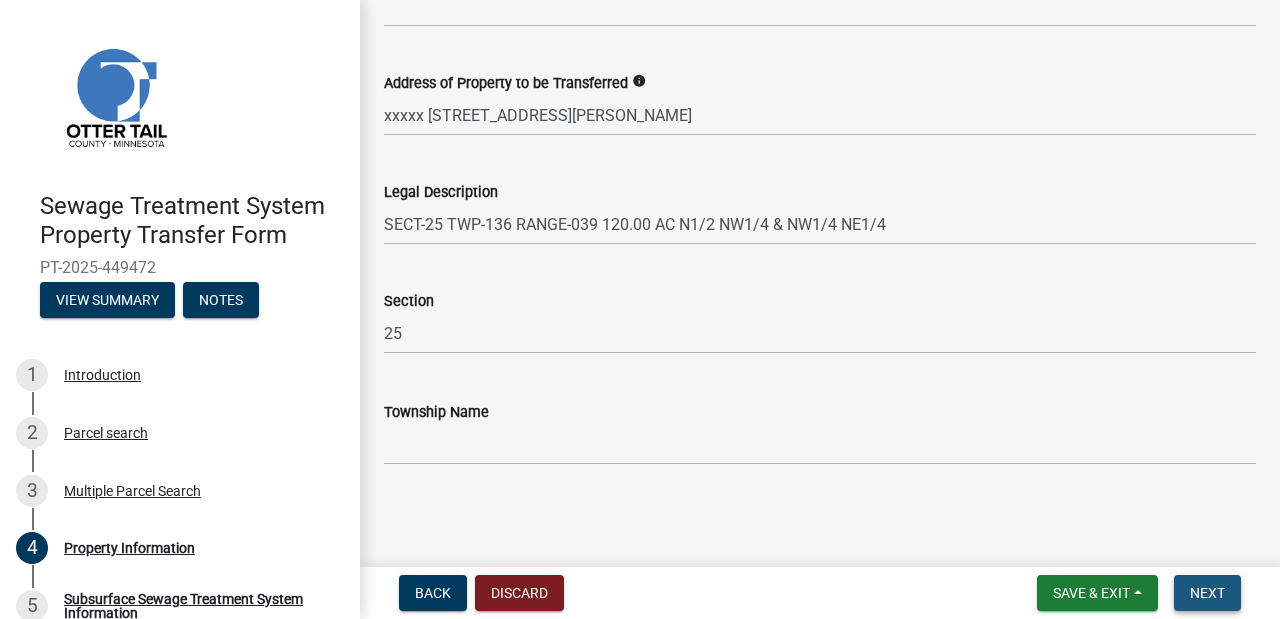 click on "Next" at bounding box center [1207, 593] 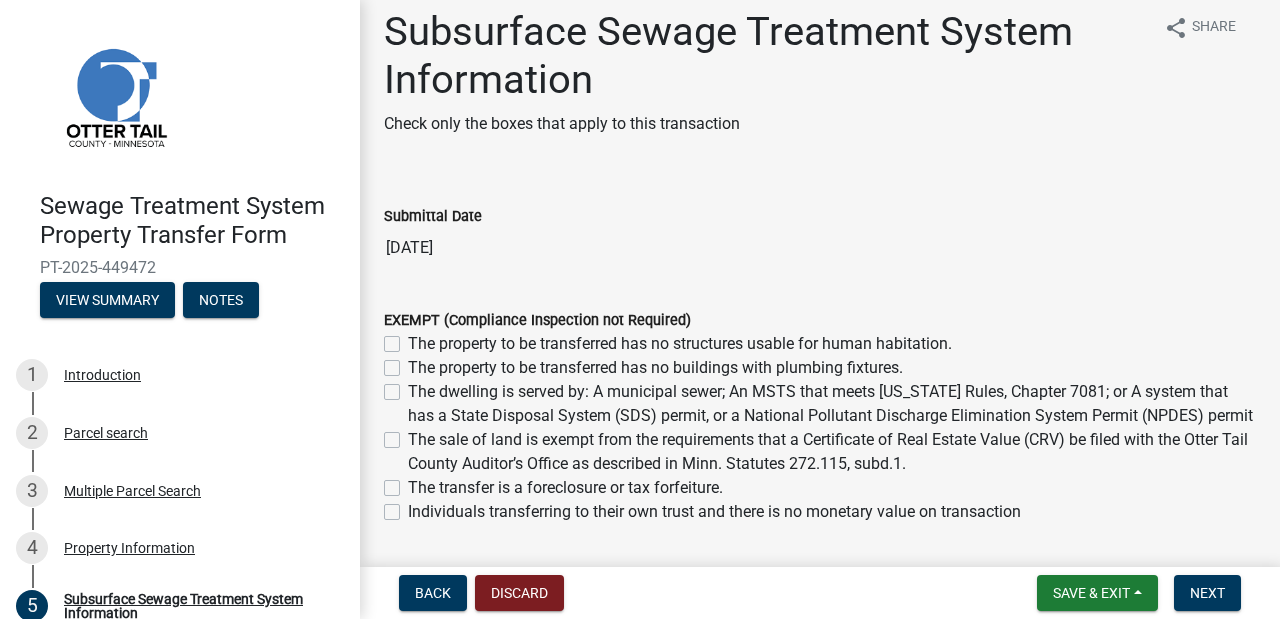 scroll, scrollTop: 71, scrollLeft: 0, axis: vertical 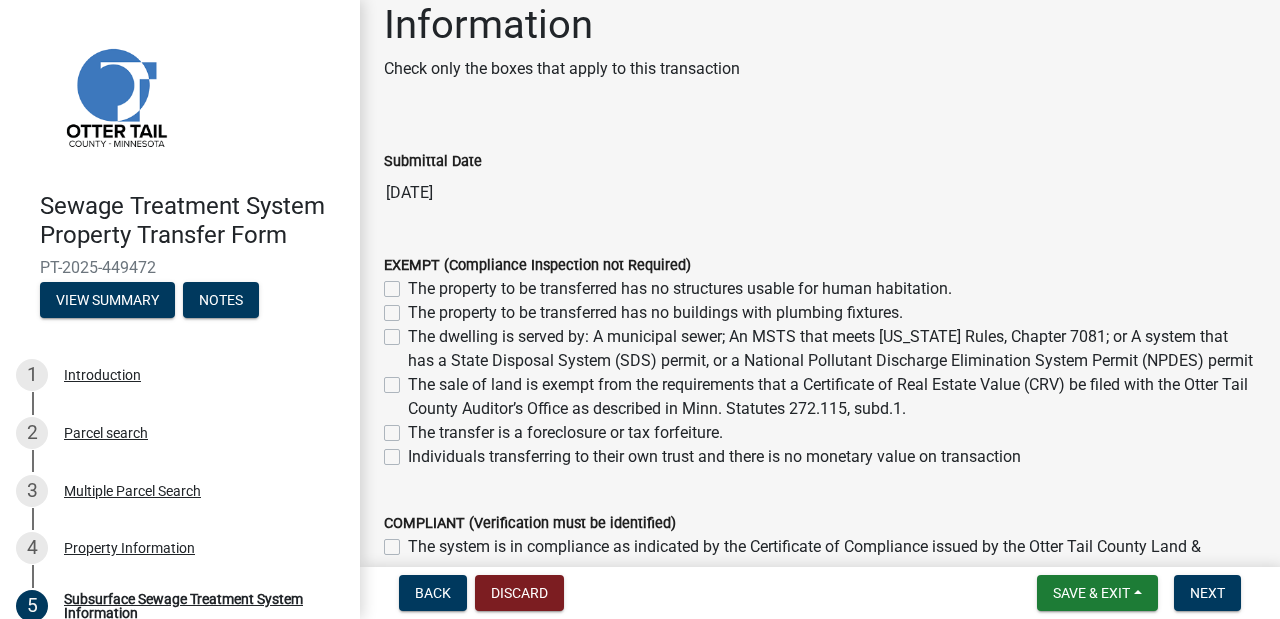 click on "The property to be transferred has no buildings with plumbing fixtures." 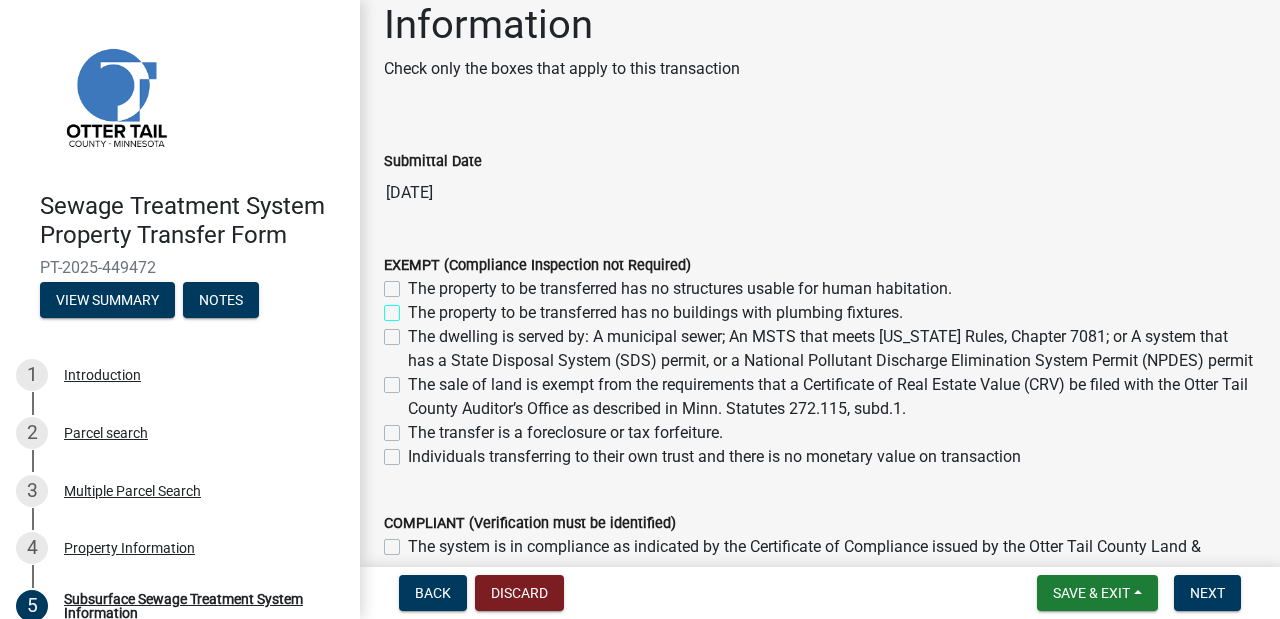 click on "The property to be transferred has no buildings with plumbing fixtures." at bounding box center [414, 307] 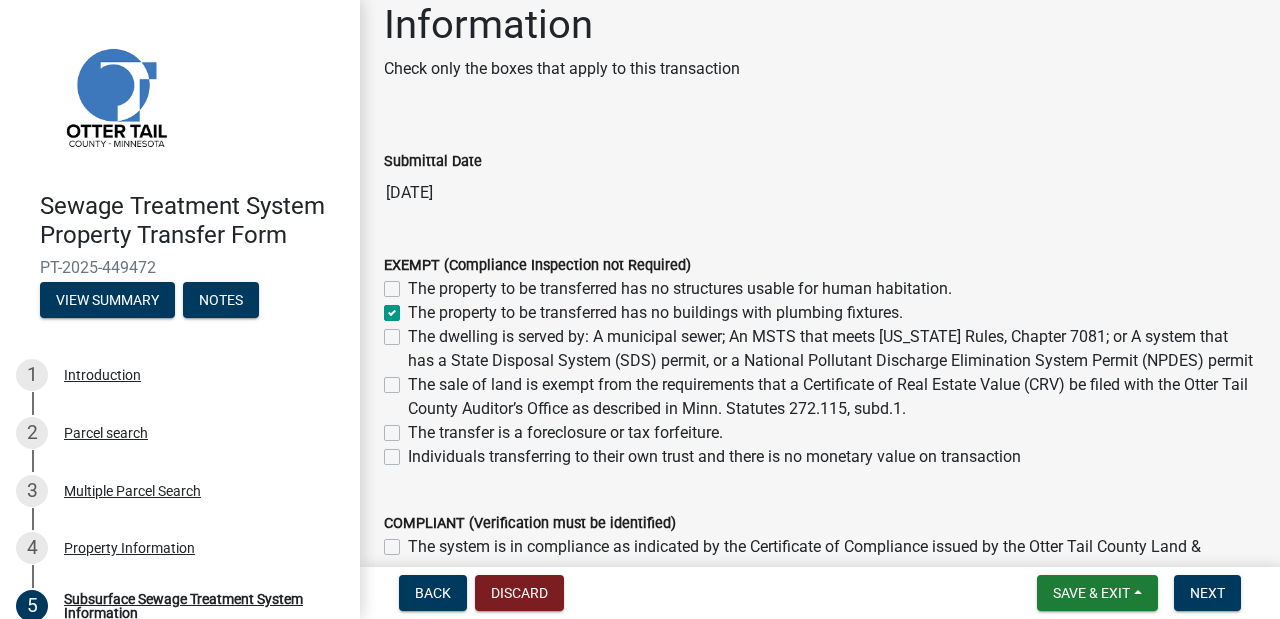 checkbox on "false" 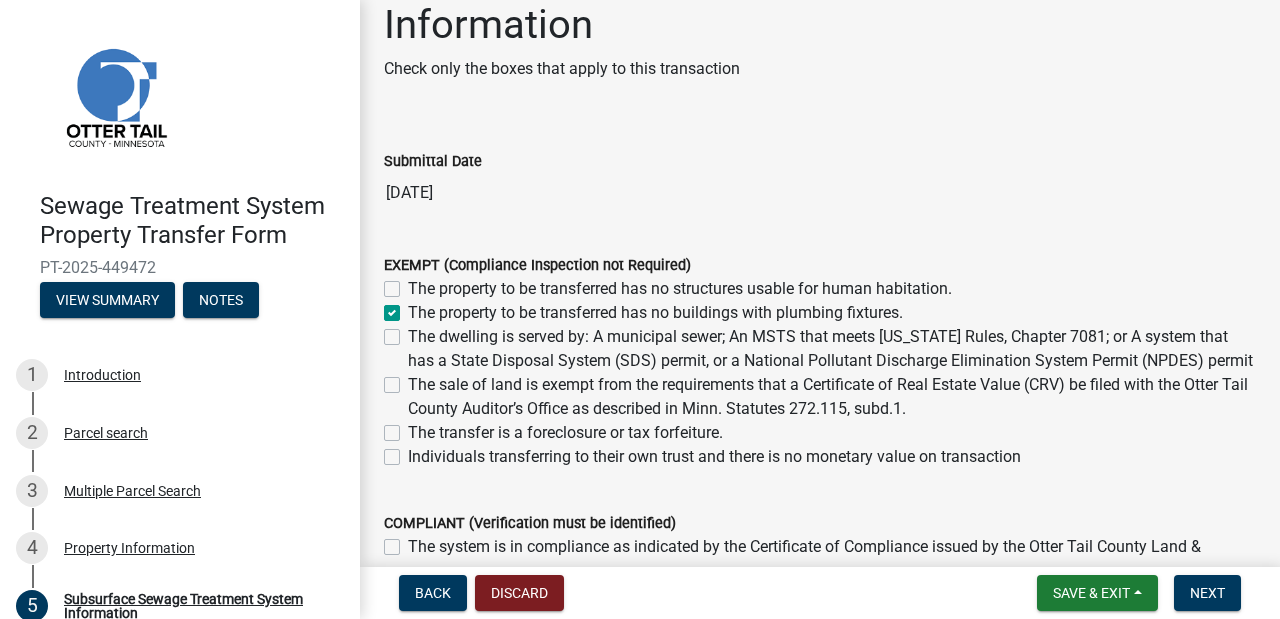 drag, startPoint x: 908, startPoint y: 314, endPoint x: 411, endPoint y: 318, distance: 497.01608 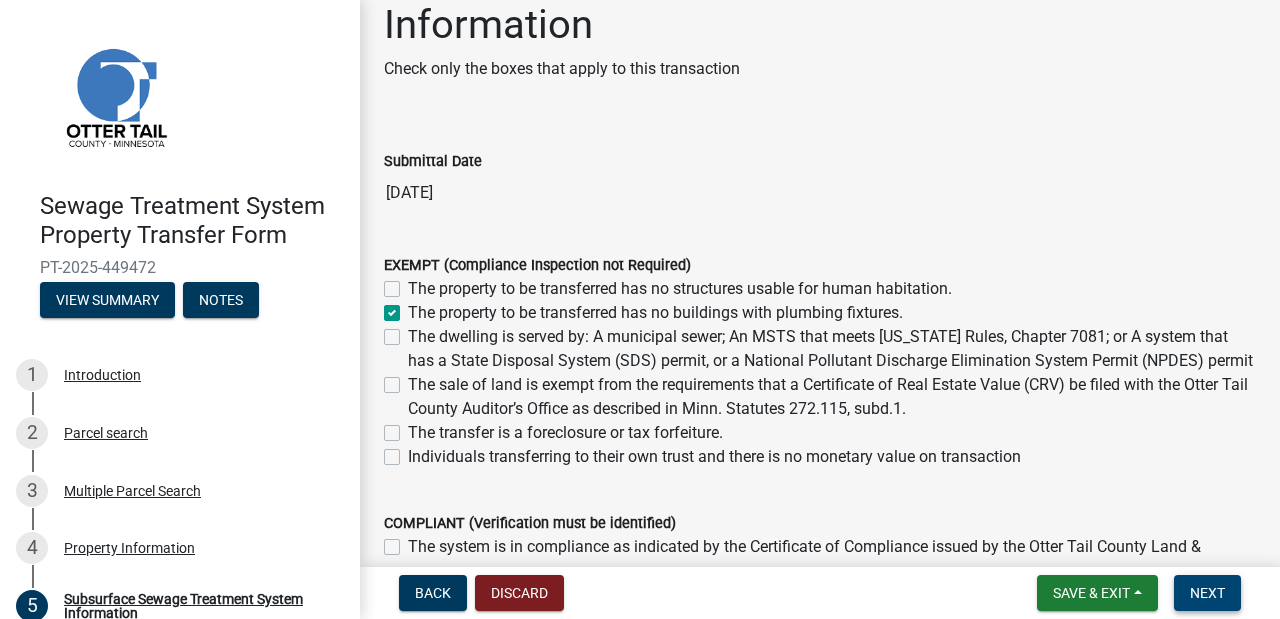 click on "Next" at bounding box center [1207, 593] 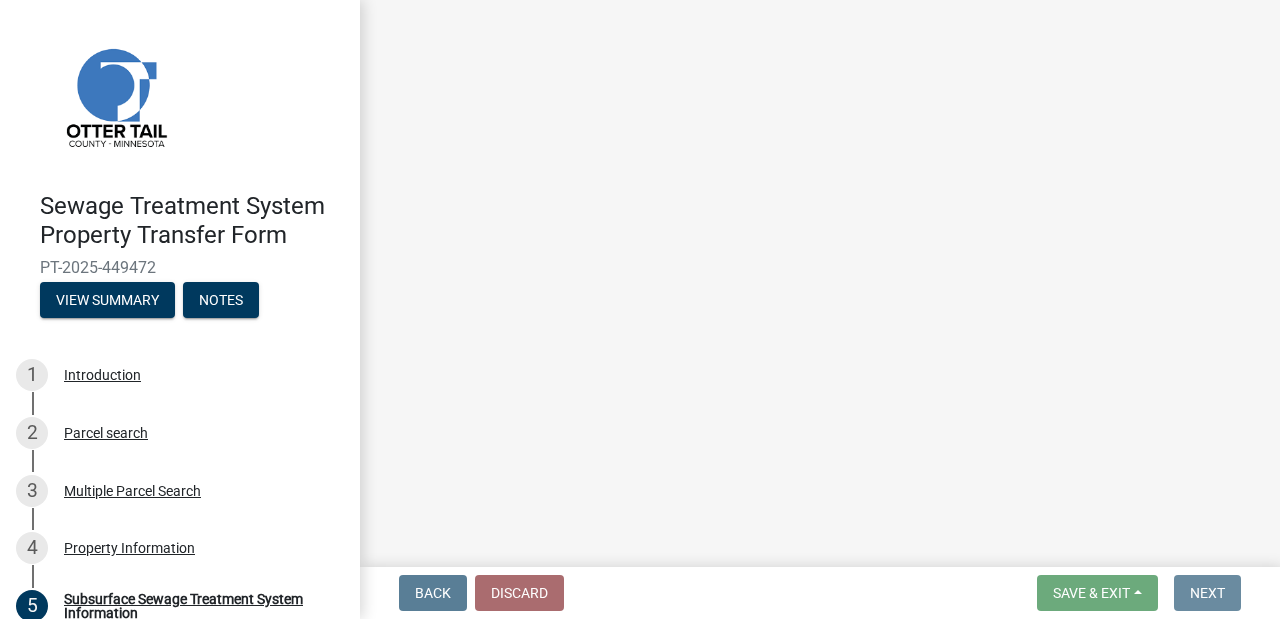 scroll, scrollTop: 0, scrollLeft: 0, axis: both 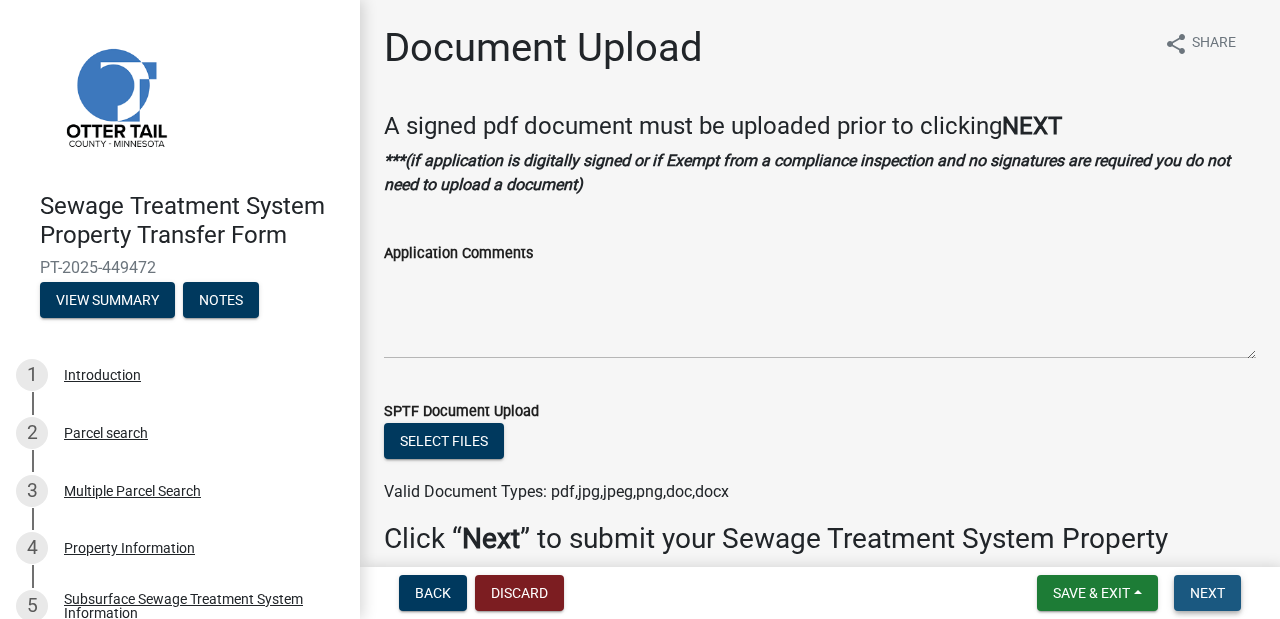 click on "Next" at bounding box center (1207, 593) 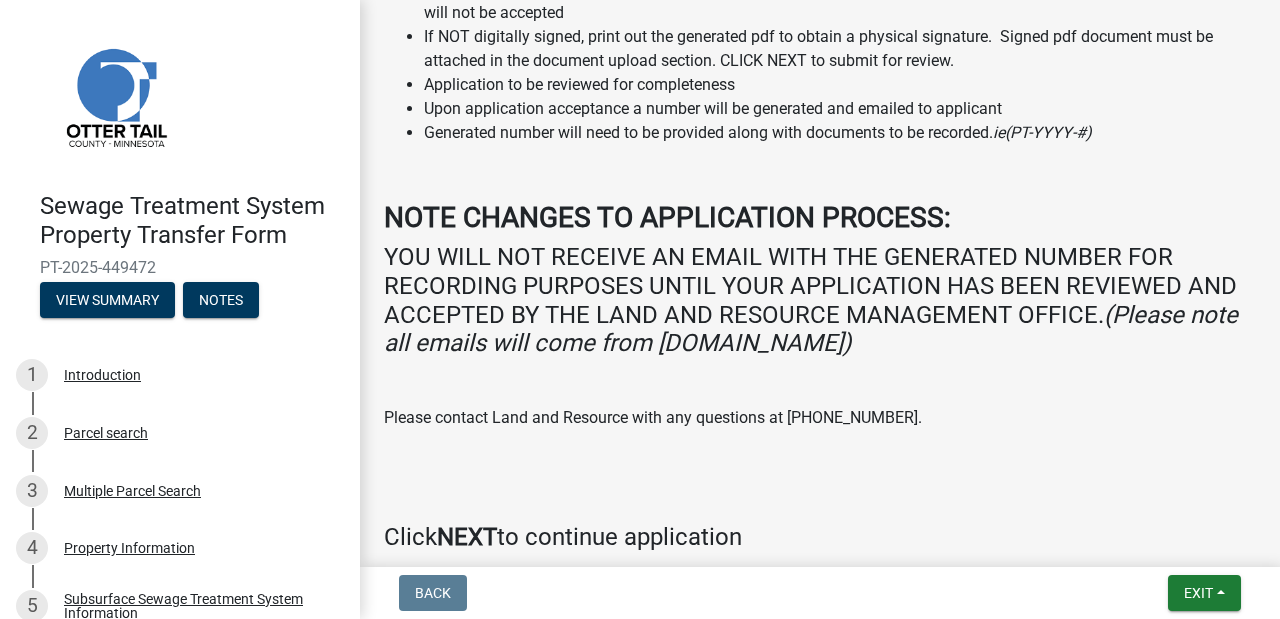 scroll, scrollTop: 516, scrollLeft: 0, axis: vertical 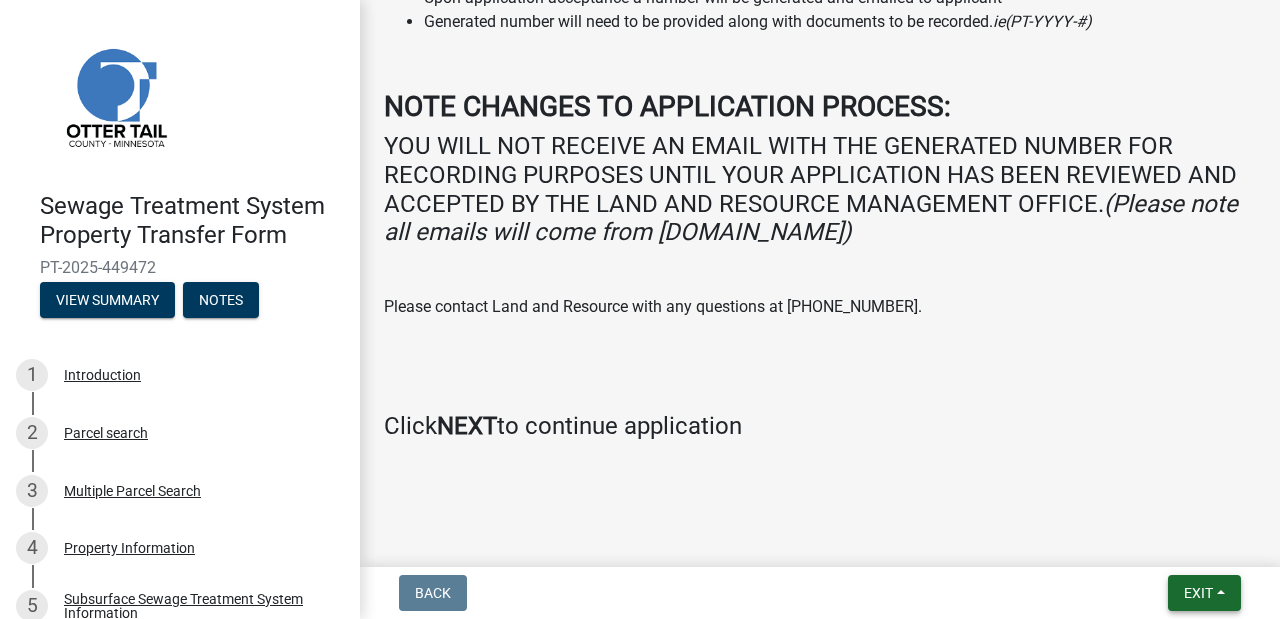 click on "Exit" at bounding box center [1204, 593] 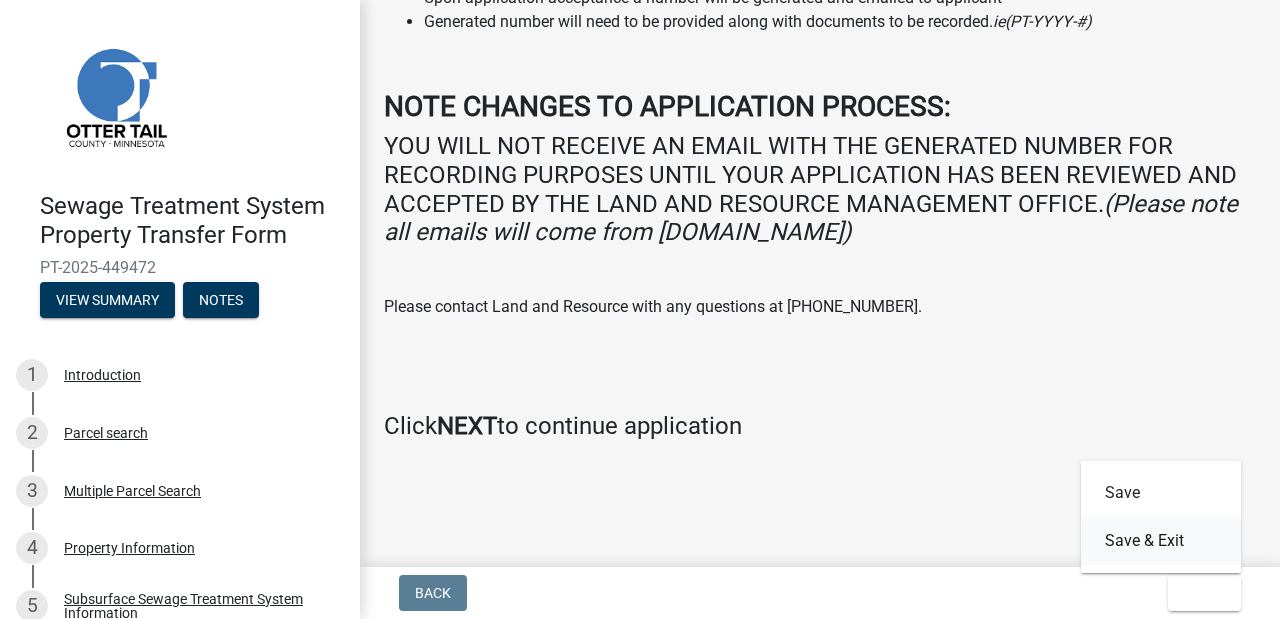 click on "Save & Exit" at bounding box center (1161, 541) 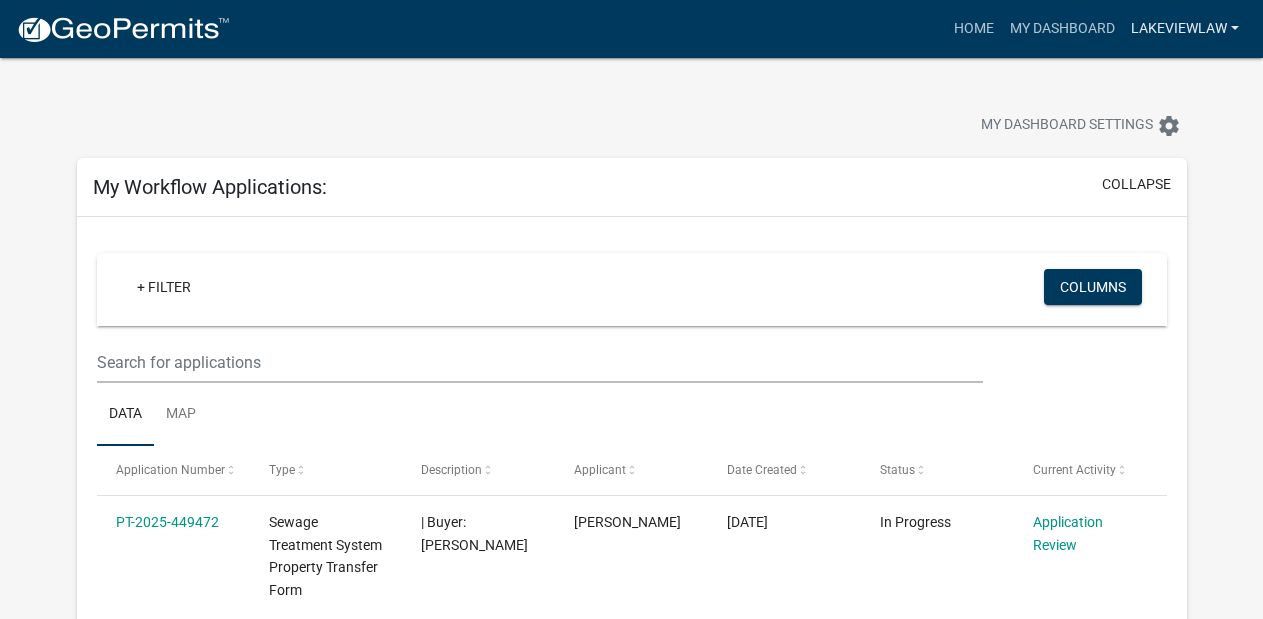 click on "lakeviewlaw" at bounding box center [1185, 29] 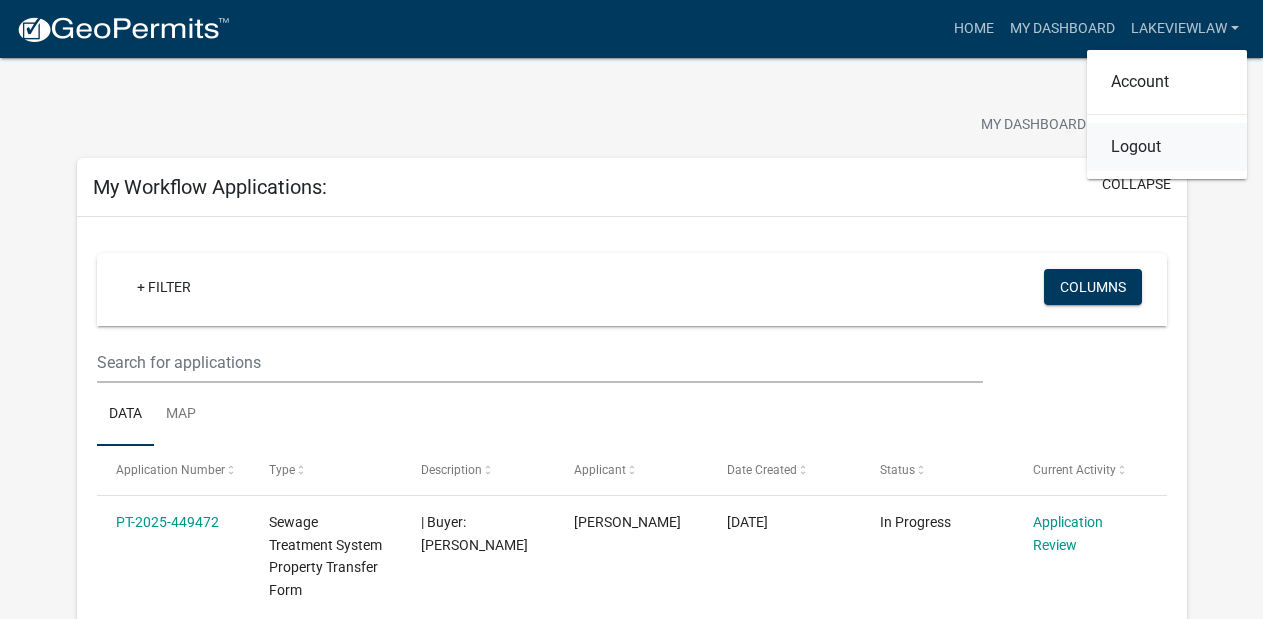 click on "Logout" at bounding box center (1167, 147) 